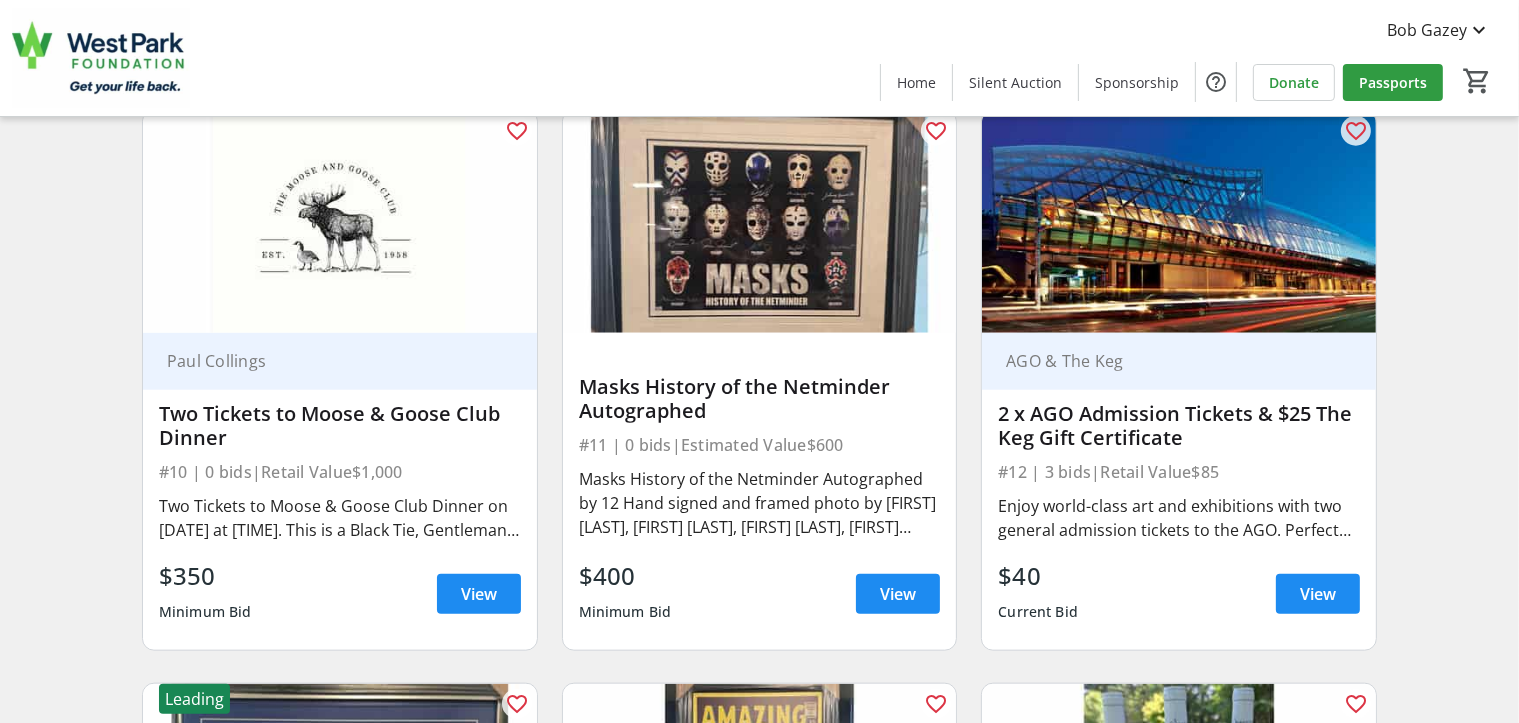scroll, scrollTop: 2000, scrollLeft: 0, axis: vertical 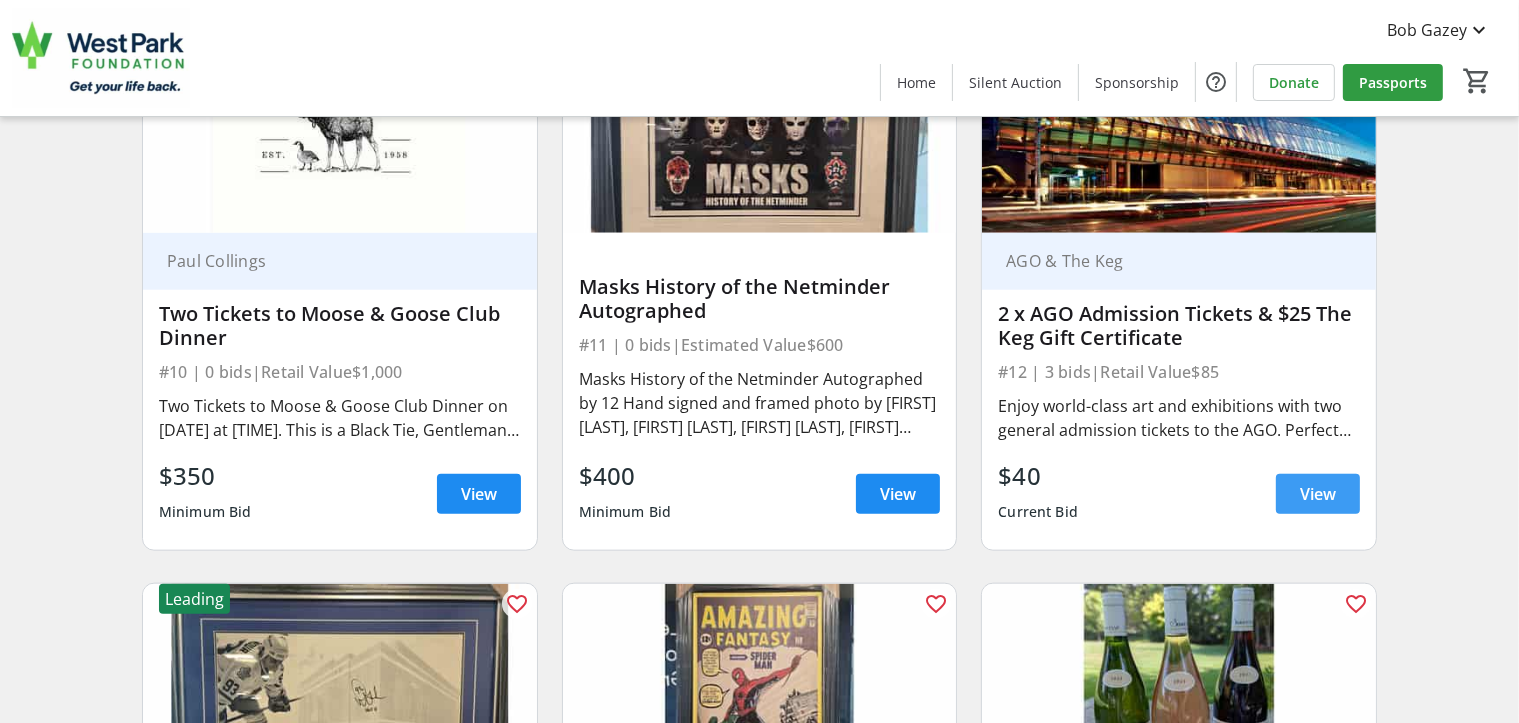 click on "View" at bounding box center (1318, 494) 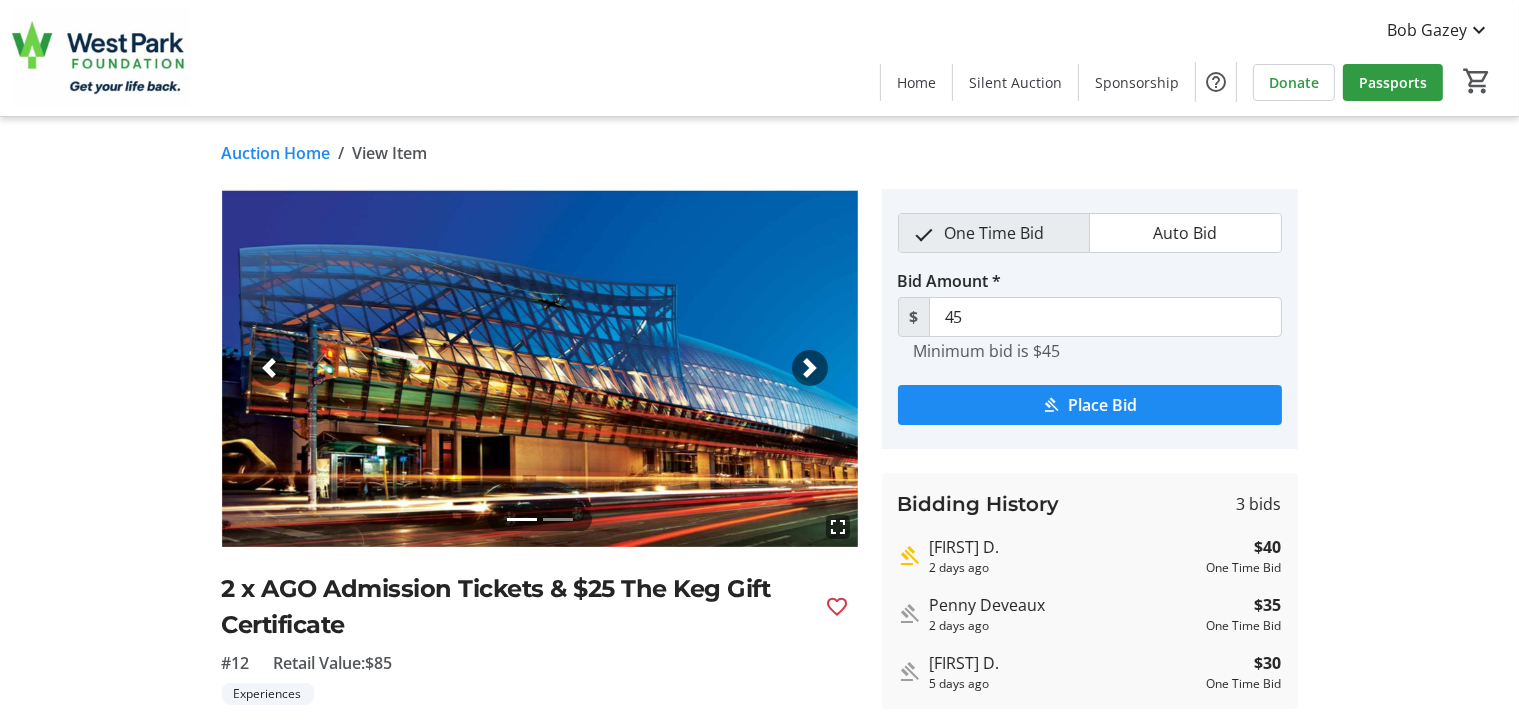 scroll, scrollTop: 100, scrollLeft: 0, axis: vertical 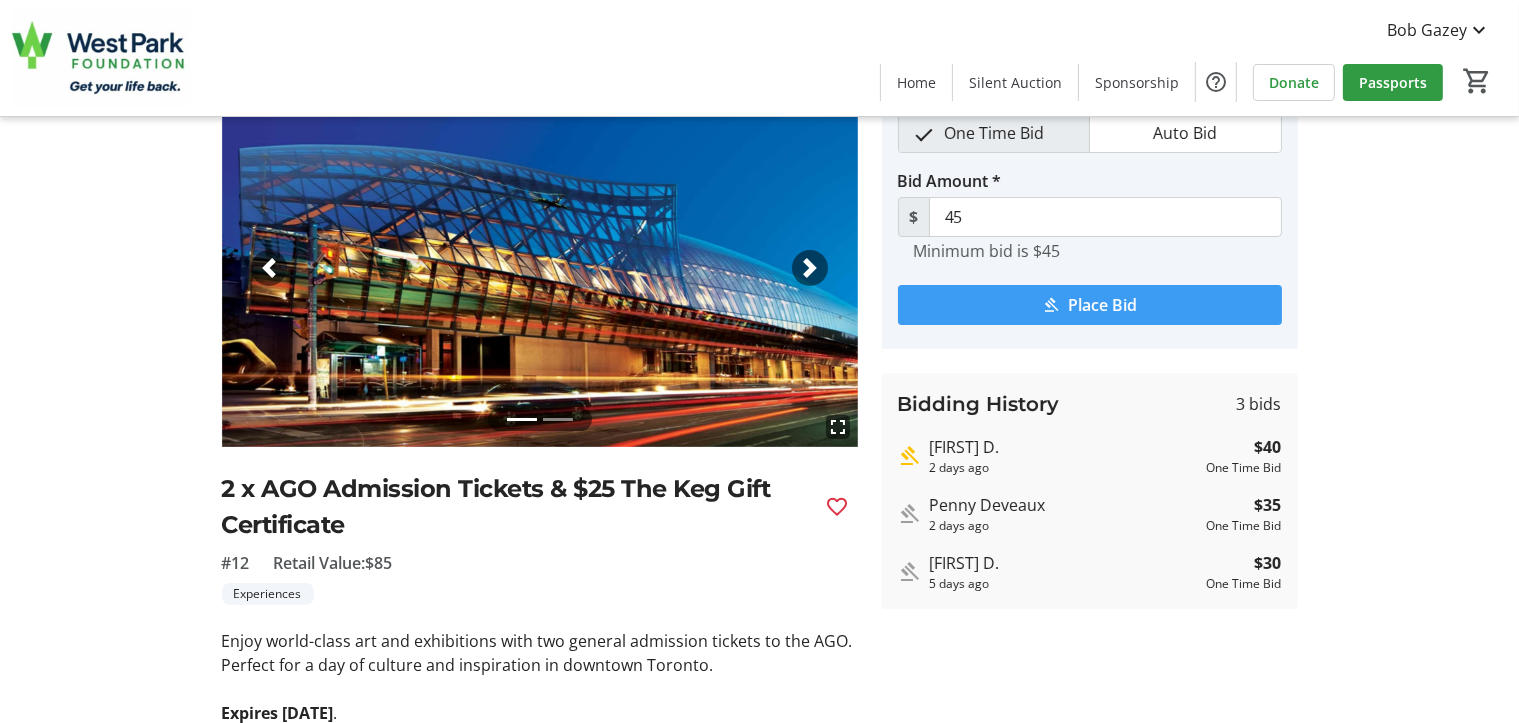 click 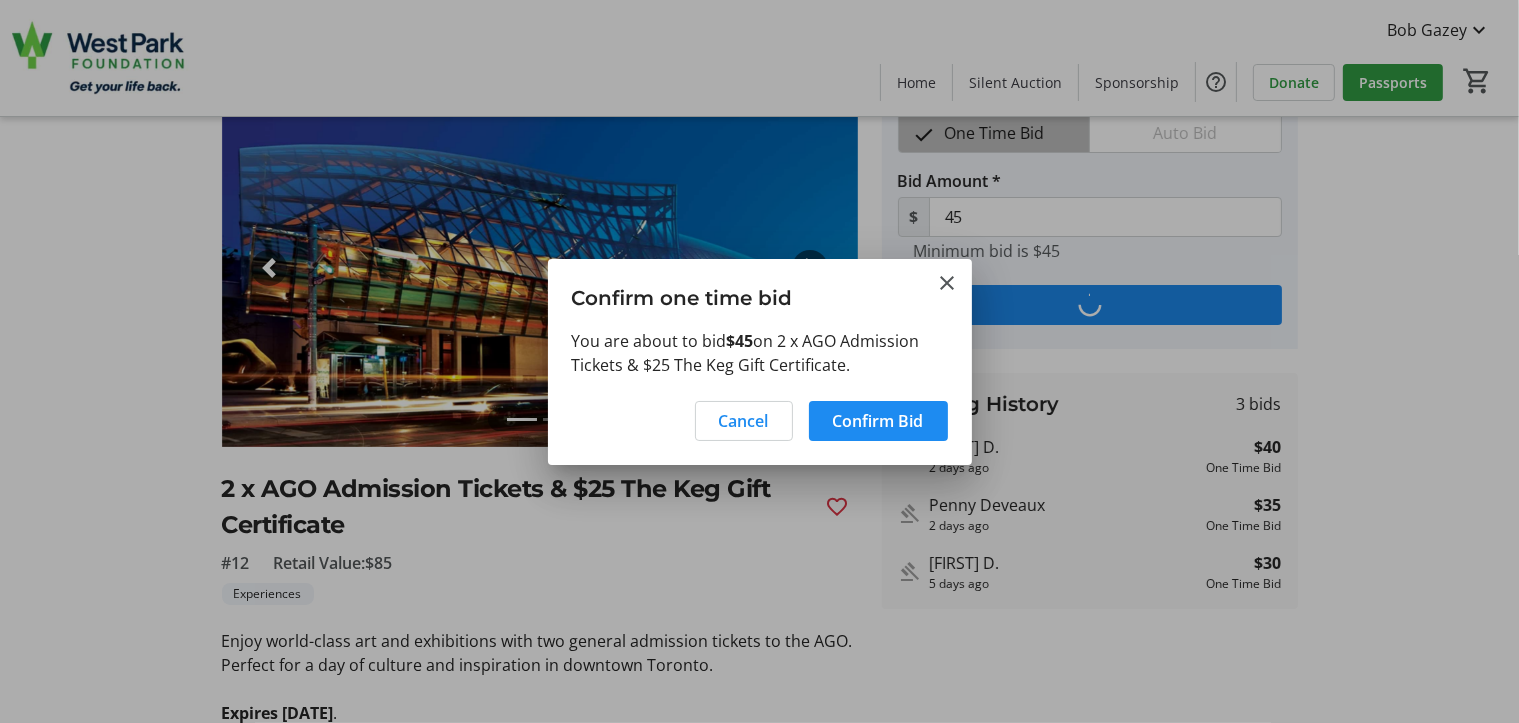 scroll, scrollTop: 0, scrollLeft: 0, axis: both 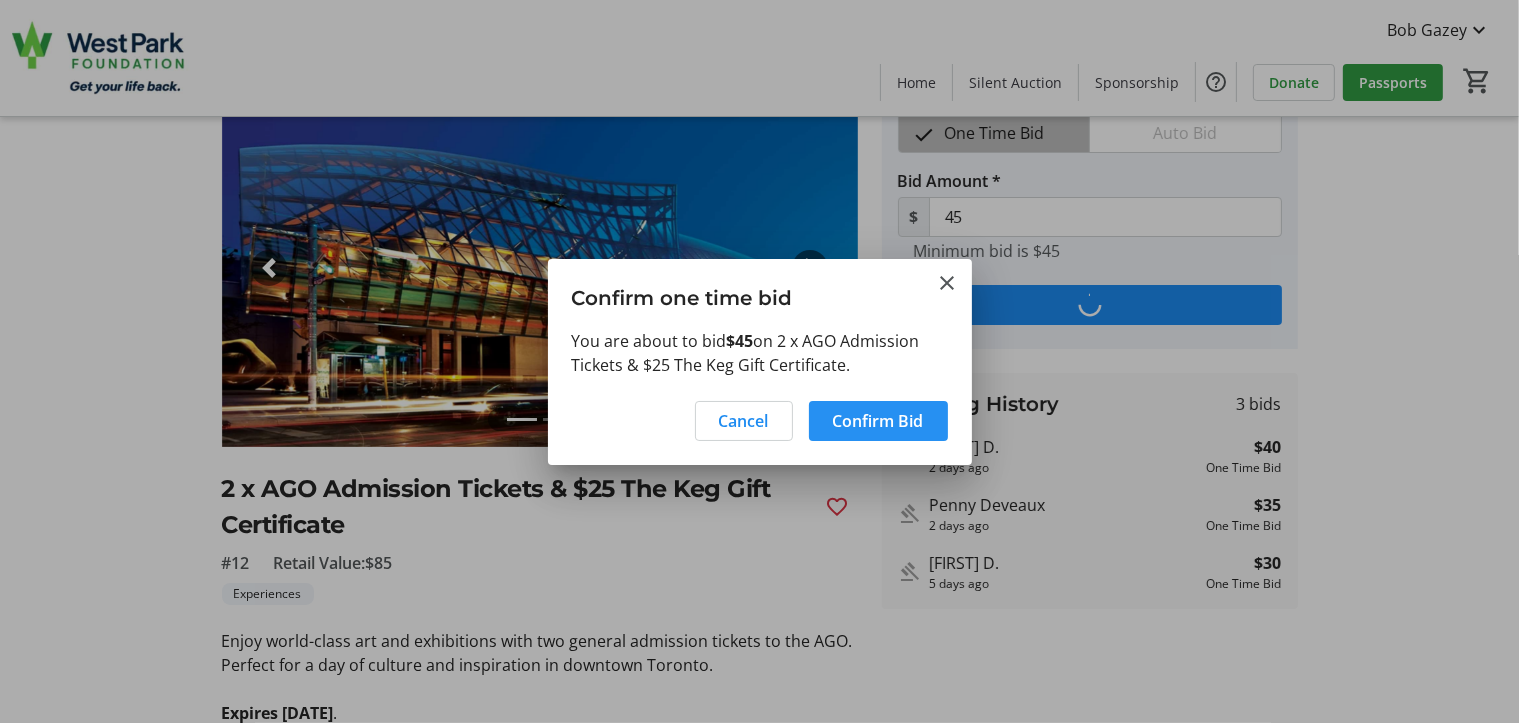 click on "Confirm Bid" at bounding box center [878, 421] 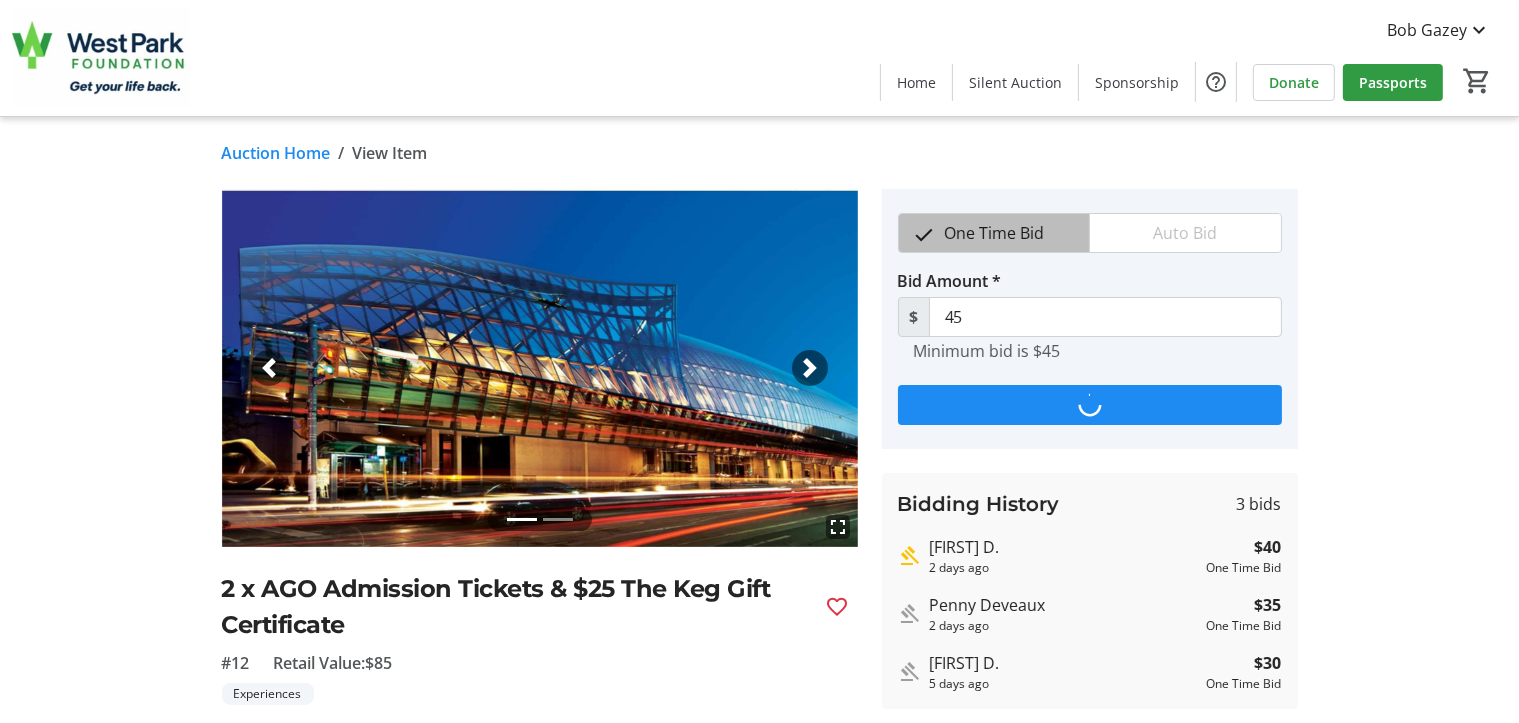 scroll, scrollTop: 100, scrollLeft: 0, axis: vertical 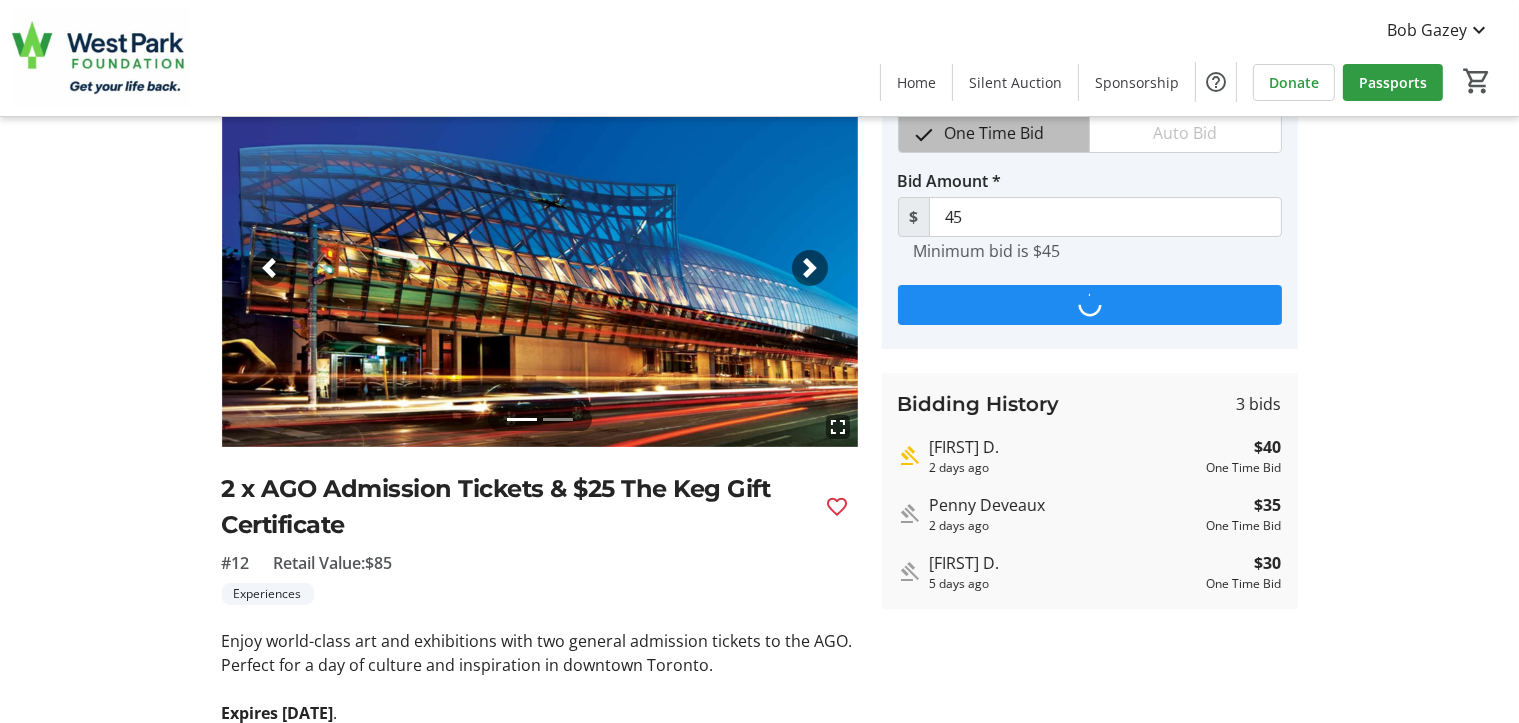 type on "50" 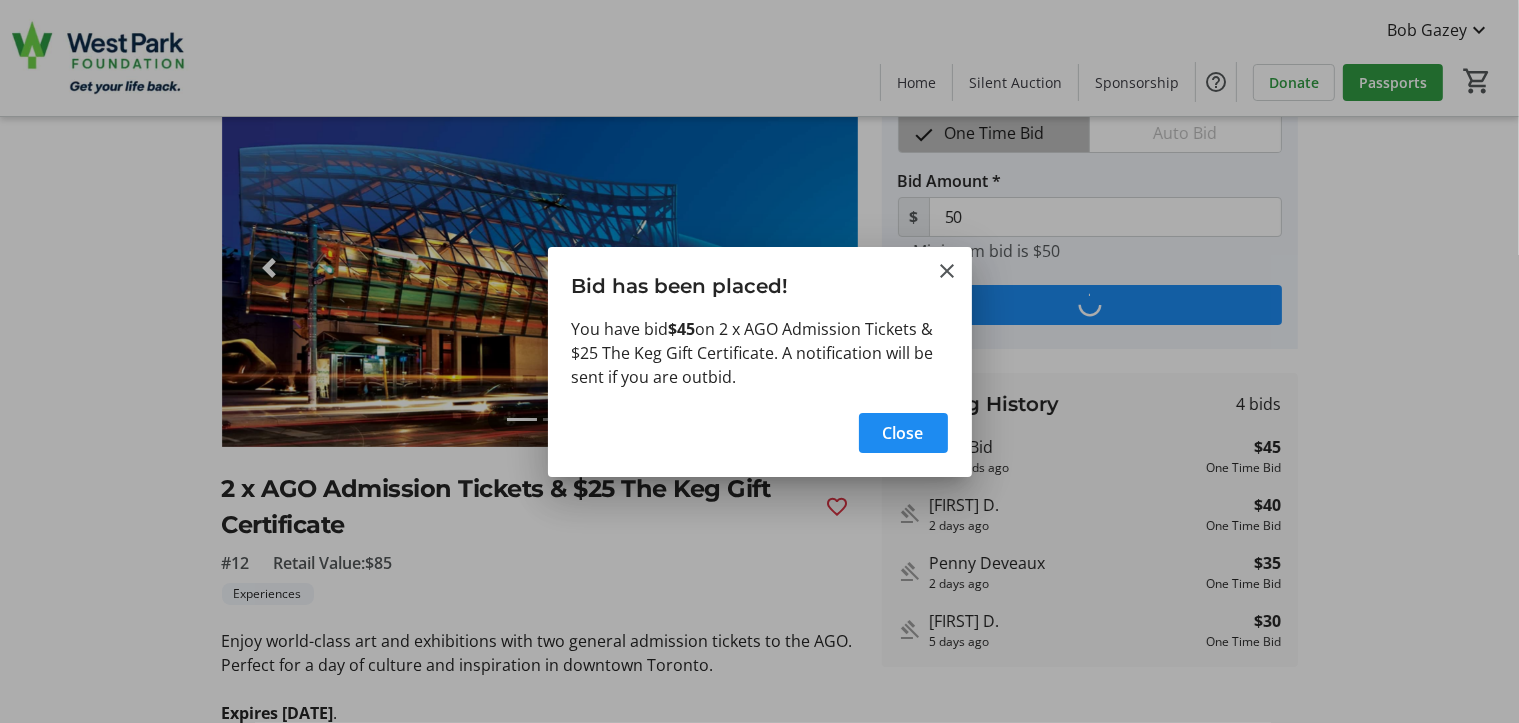 scroll, scrollTop: 0, scrollLeft: 0, axis: both 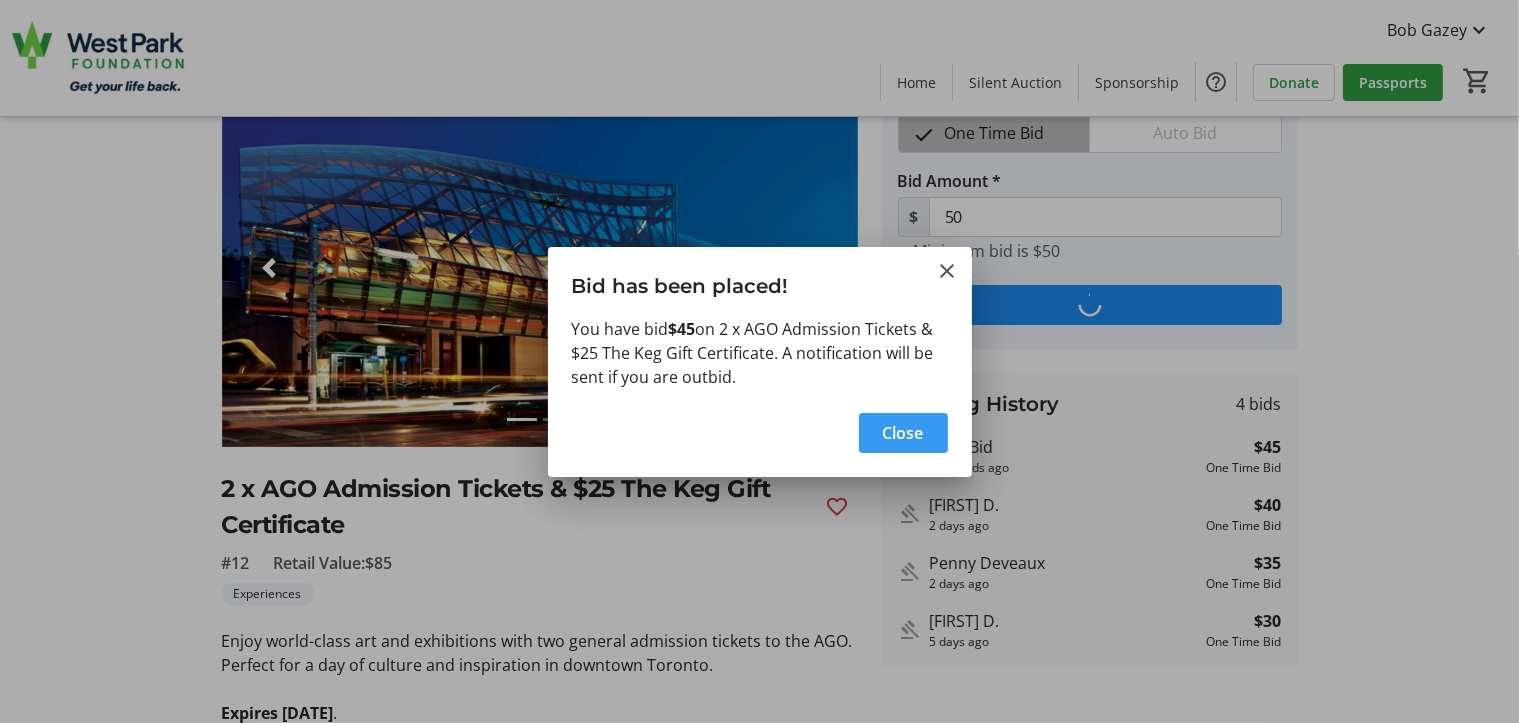 click on "Close" at bounding box center (903, 433) 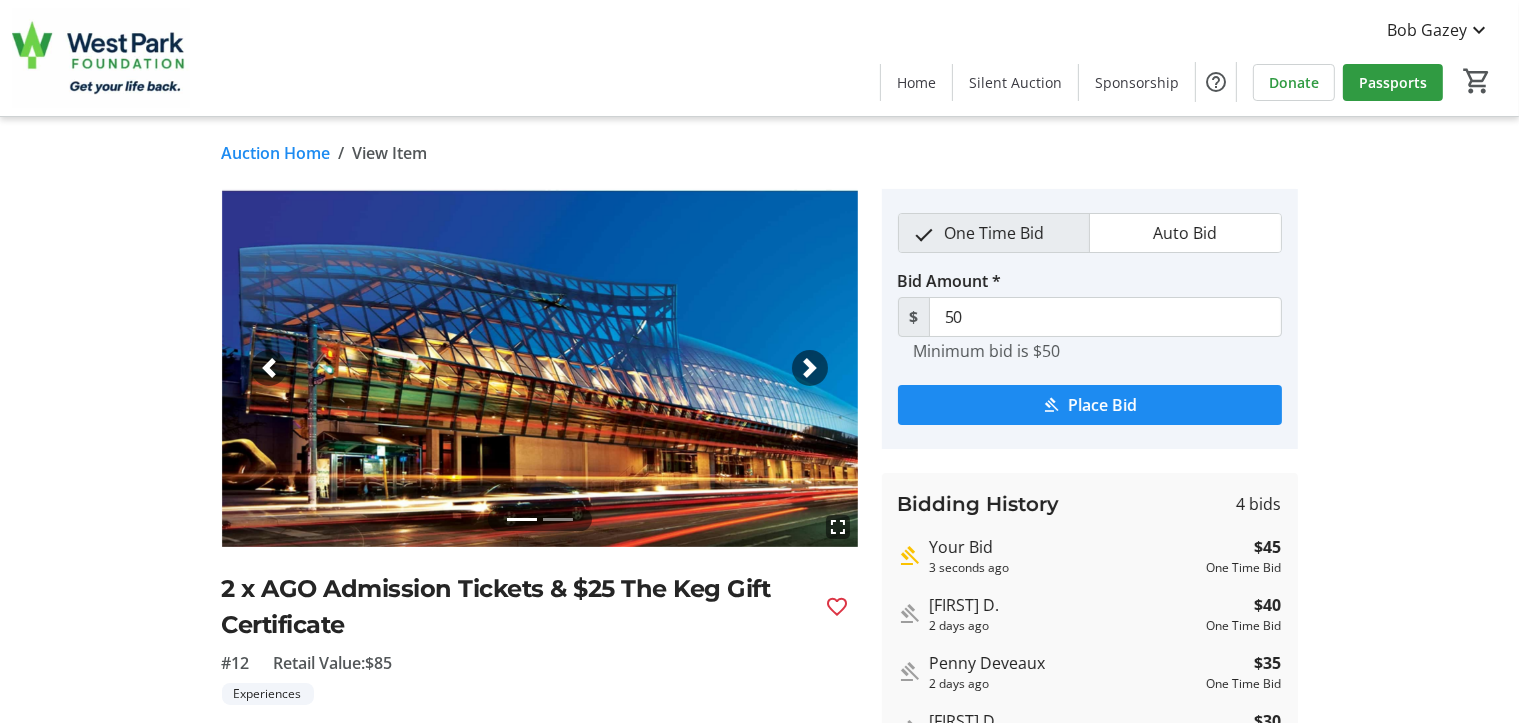 scroll, scrollTop: 100, scrollLeft: 0, axis: vertical 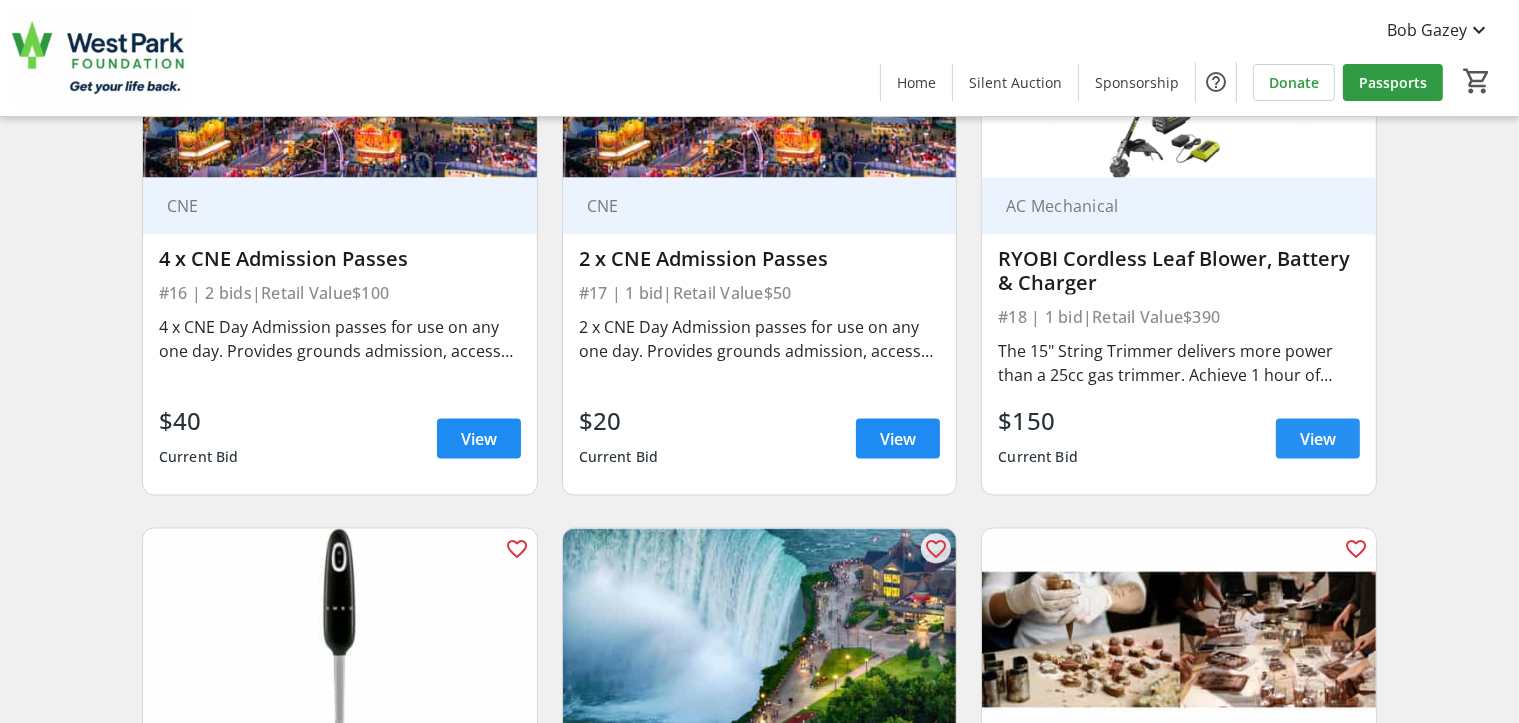click at bounding box center (1318, 439) 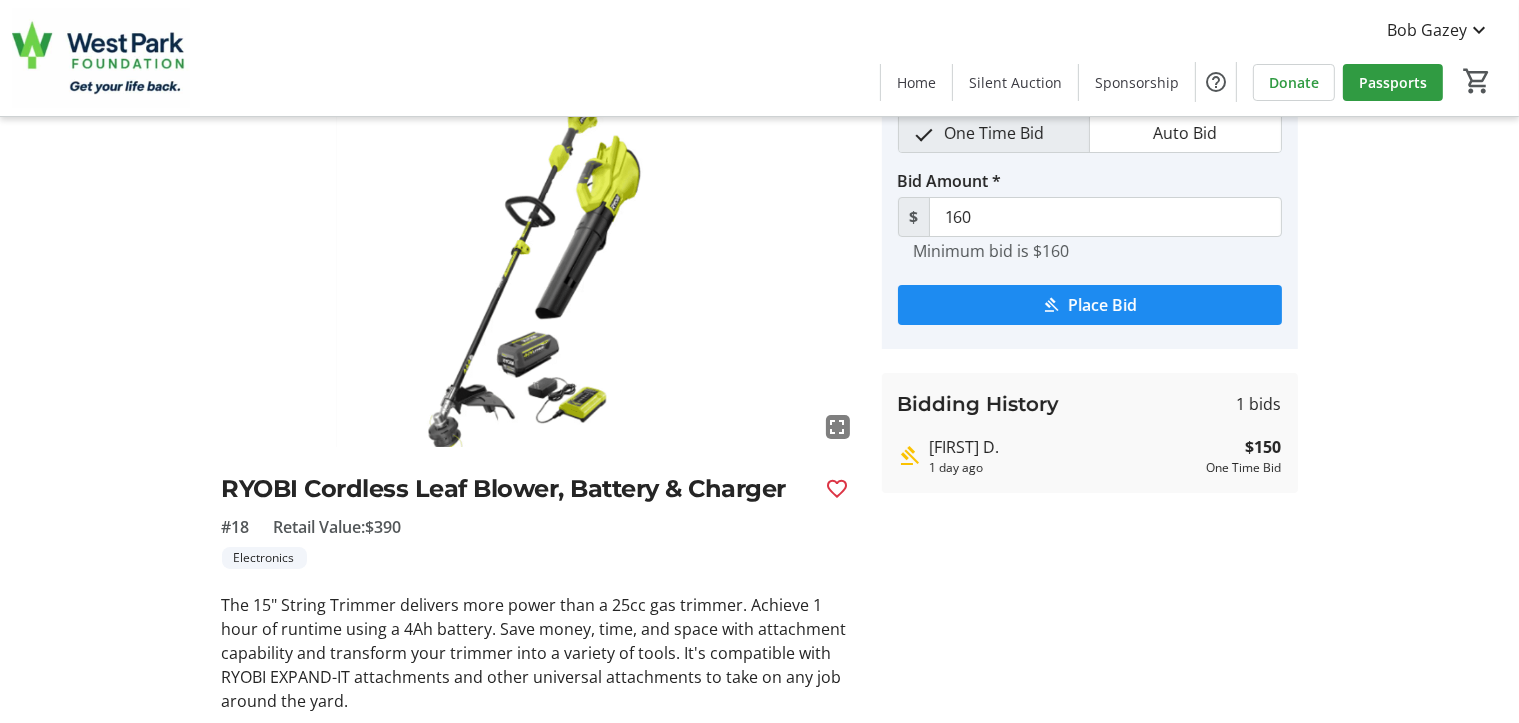 scroll, scrollTop: 200, scrollLeft: 0, axis: vertical 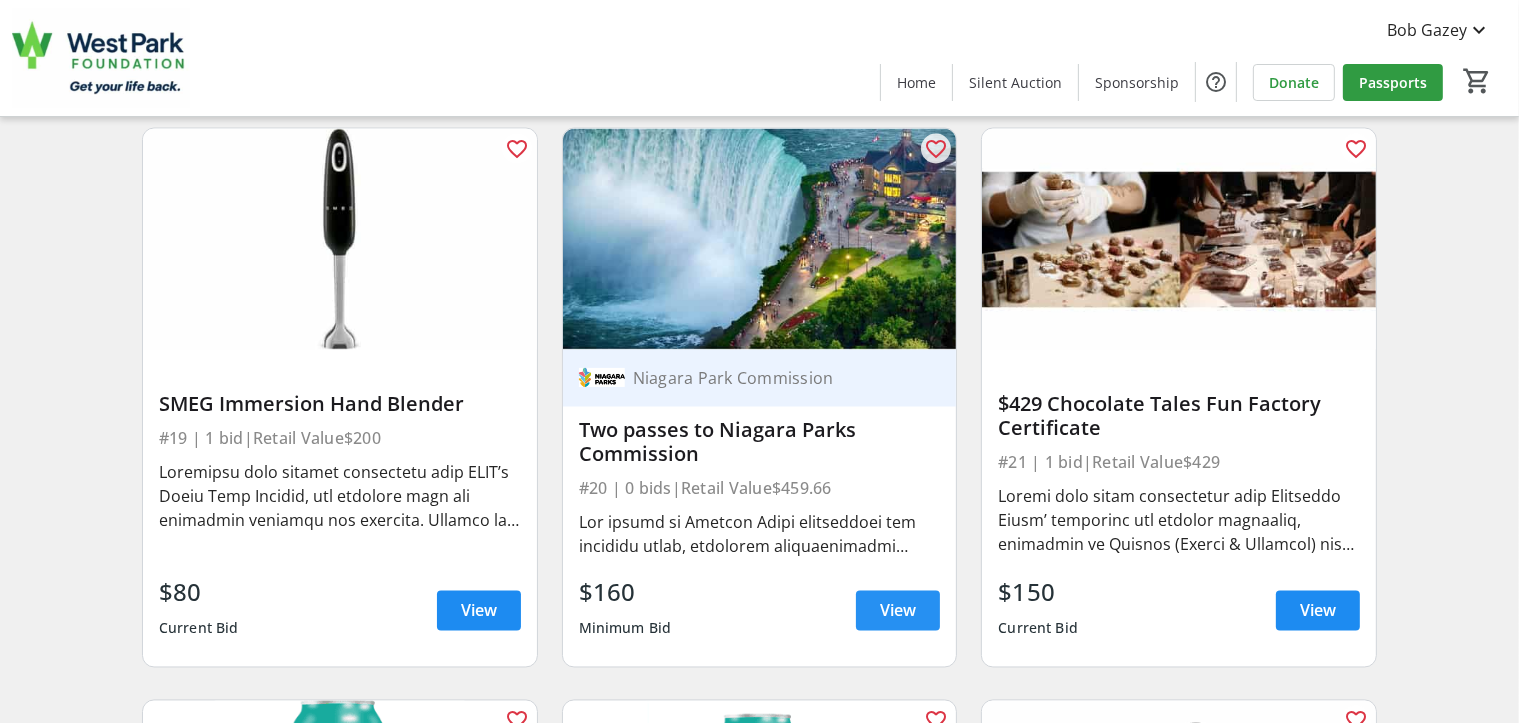 click on "View" at bounding box center (898, 611) 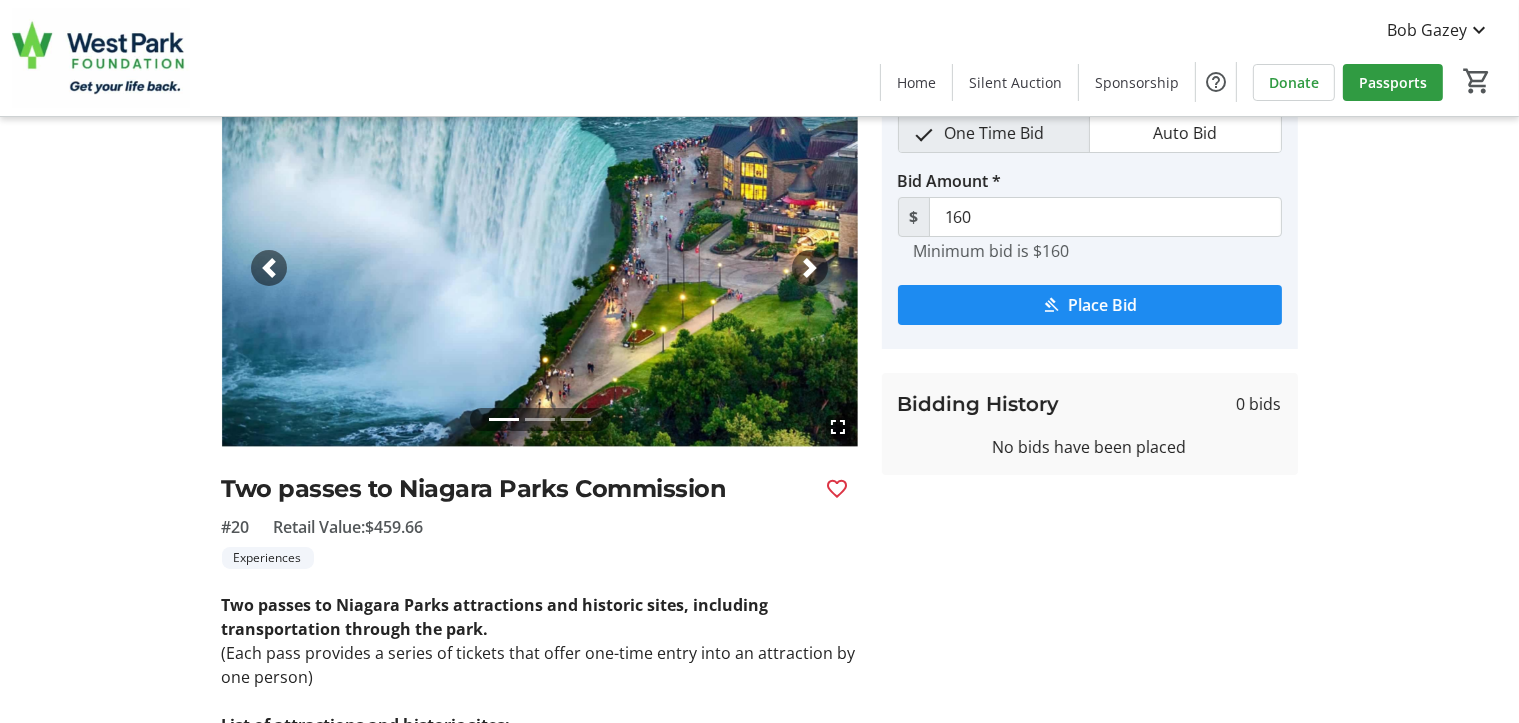 scroll, scrollTop: 0, scrollLeft: 0, axis: both 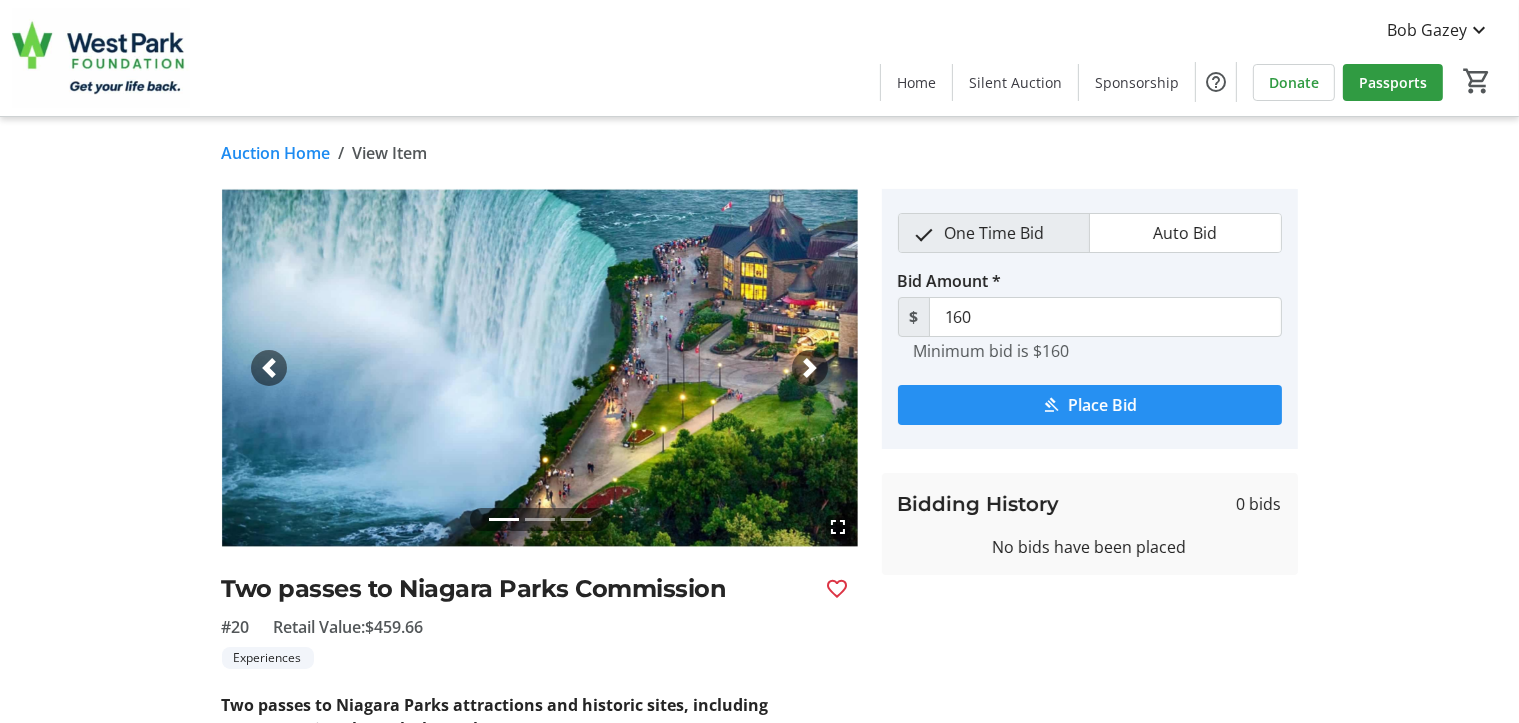 click on "Place Bid" 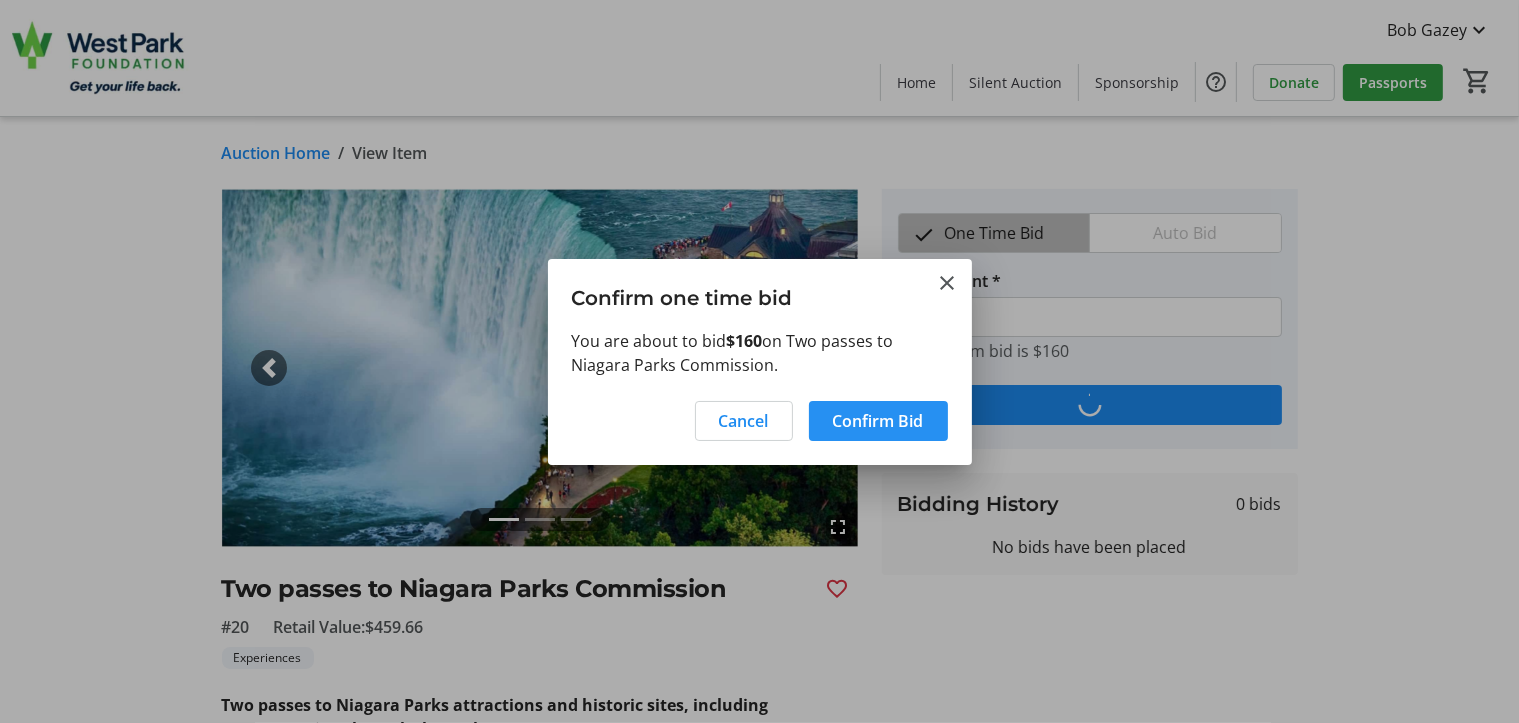 click on "Confirm Bid" at bounding box center (878, 421) 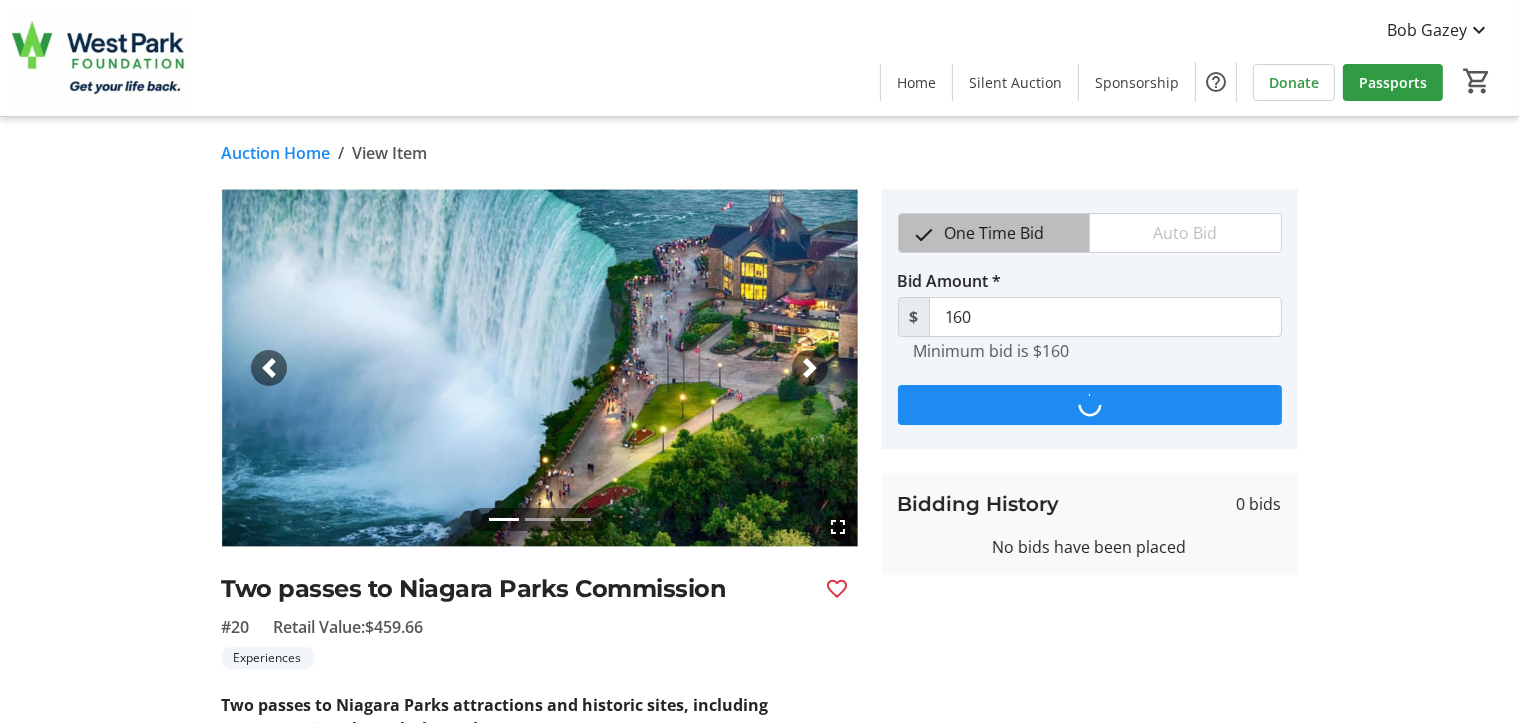 type on "170" 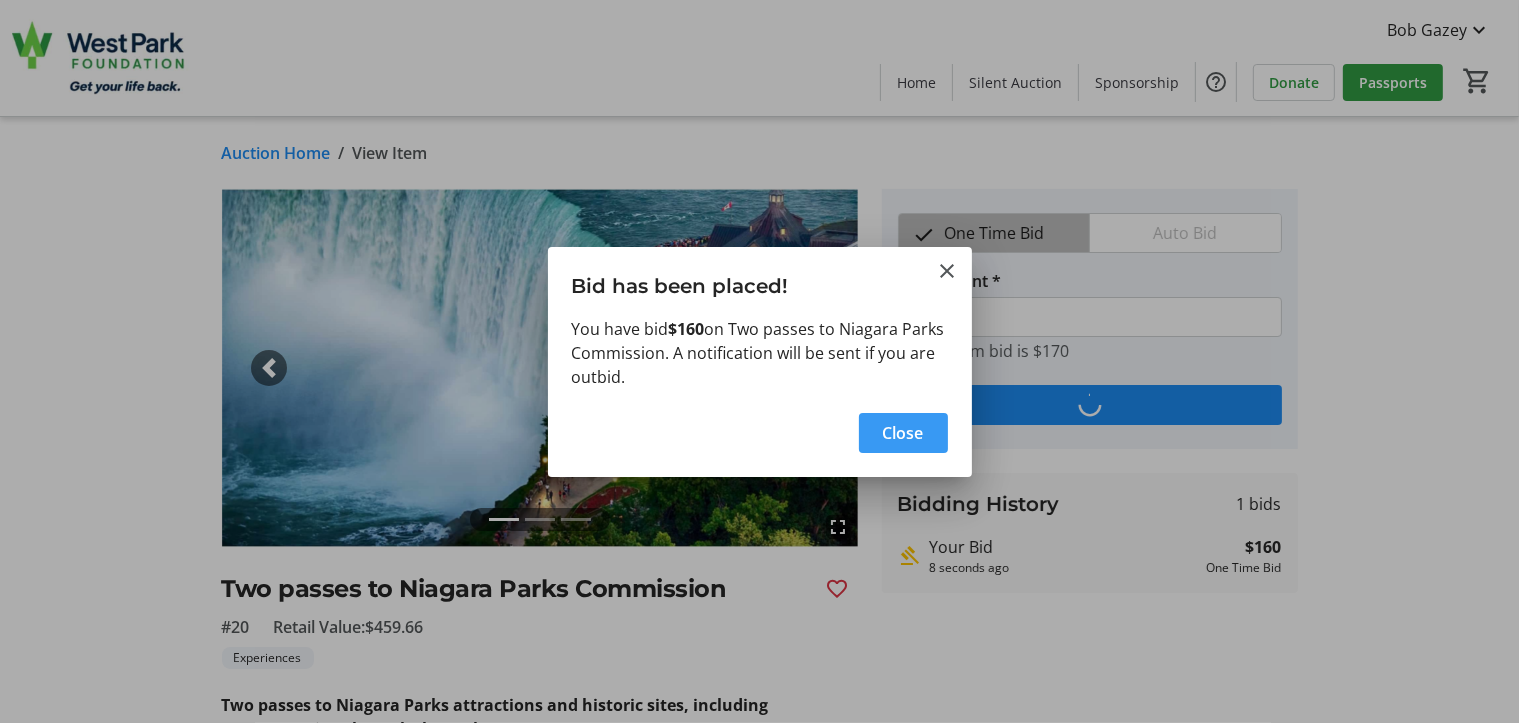 click on "Close" at bounding box center [903, 433] 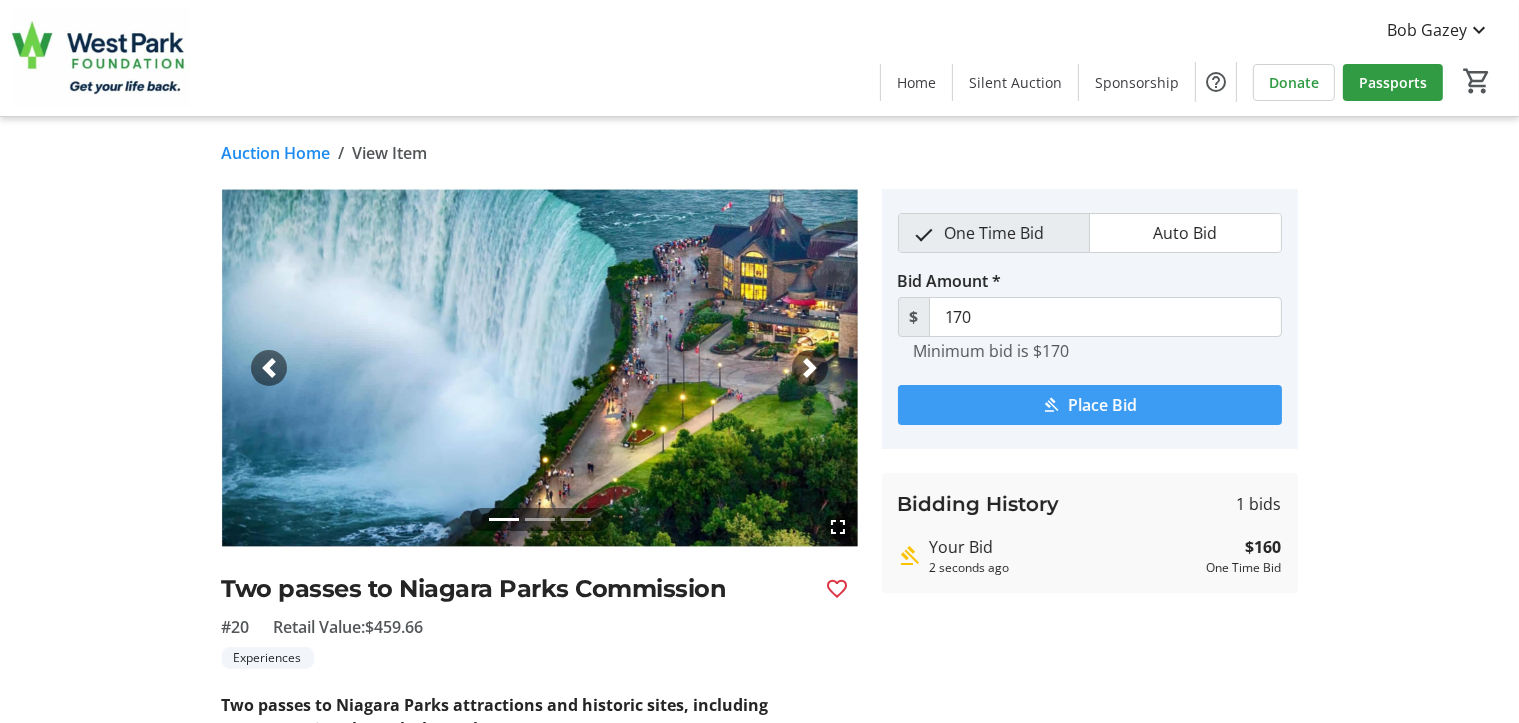 click 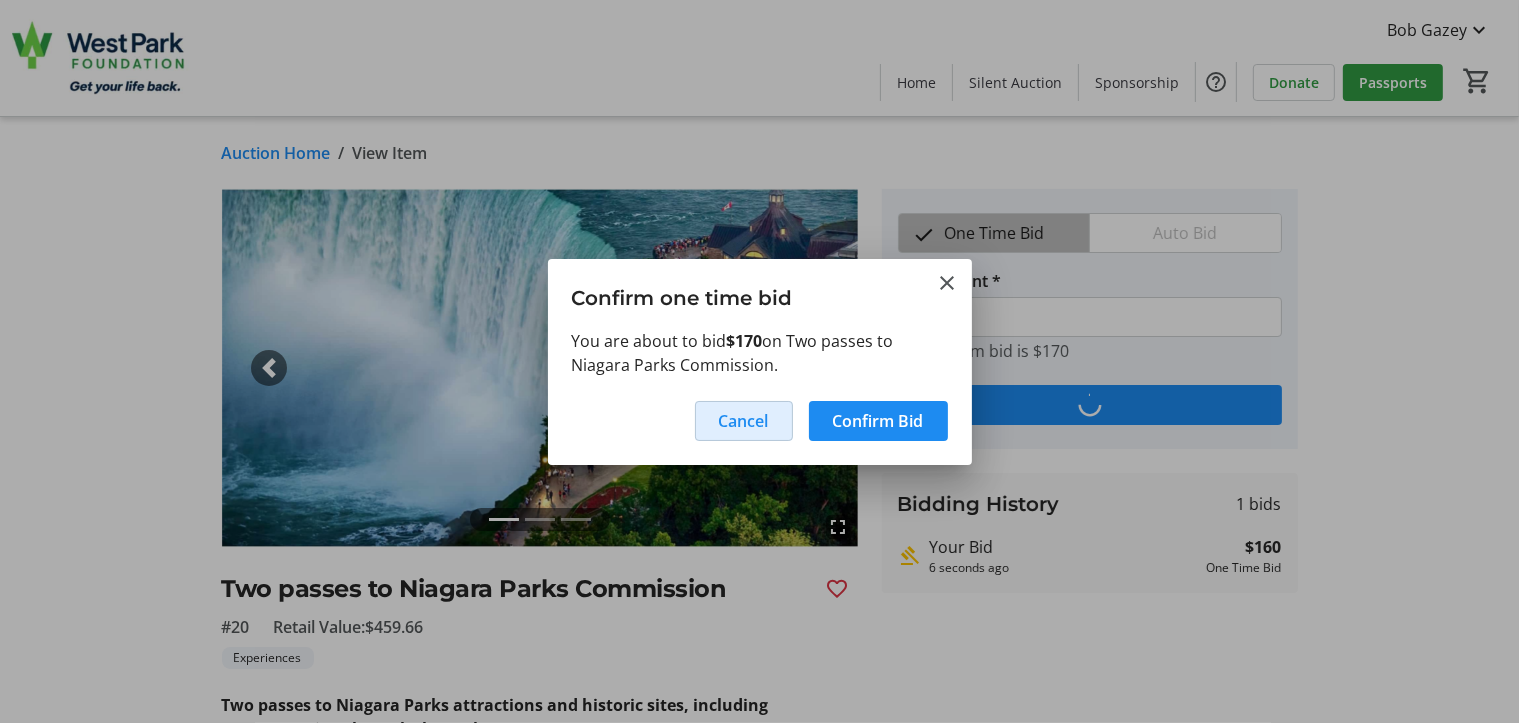 click on "Cancel" at bounding box center (744, 421) 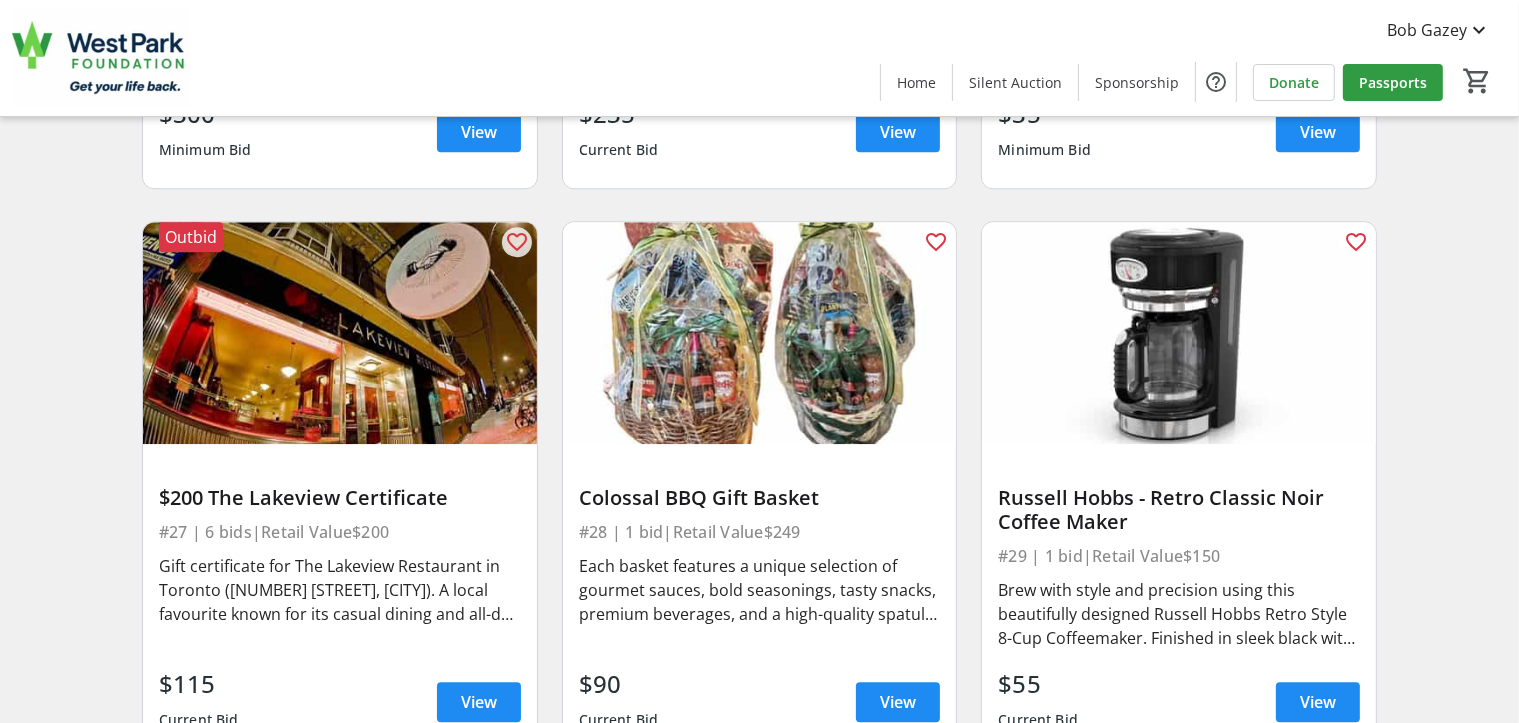 scroll, scrollTop: 5300, scrollLeft: 0, axis: vertical 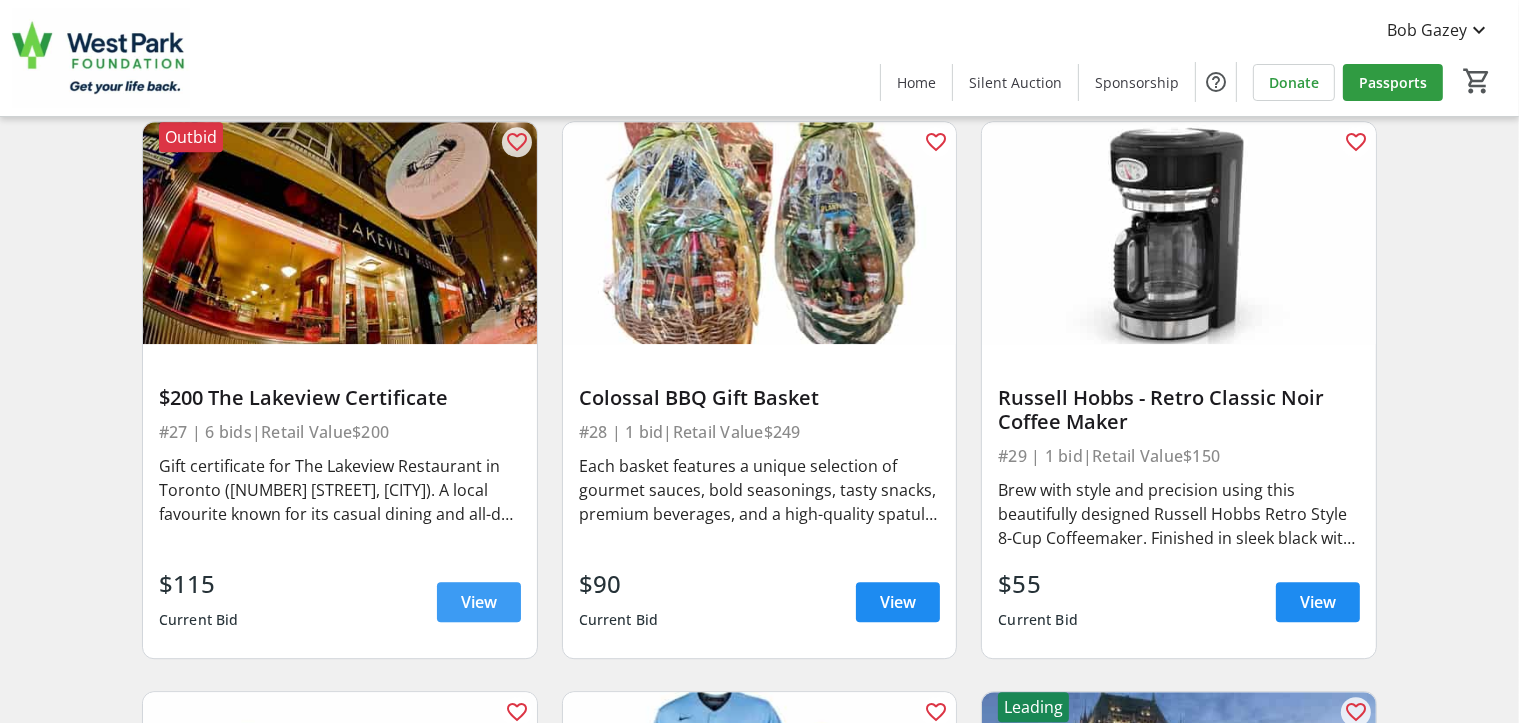 click on "View" at bounding box center (479, 602) 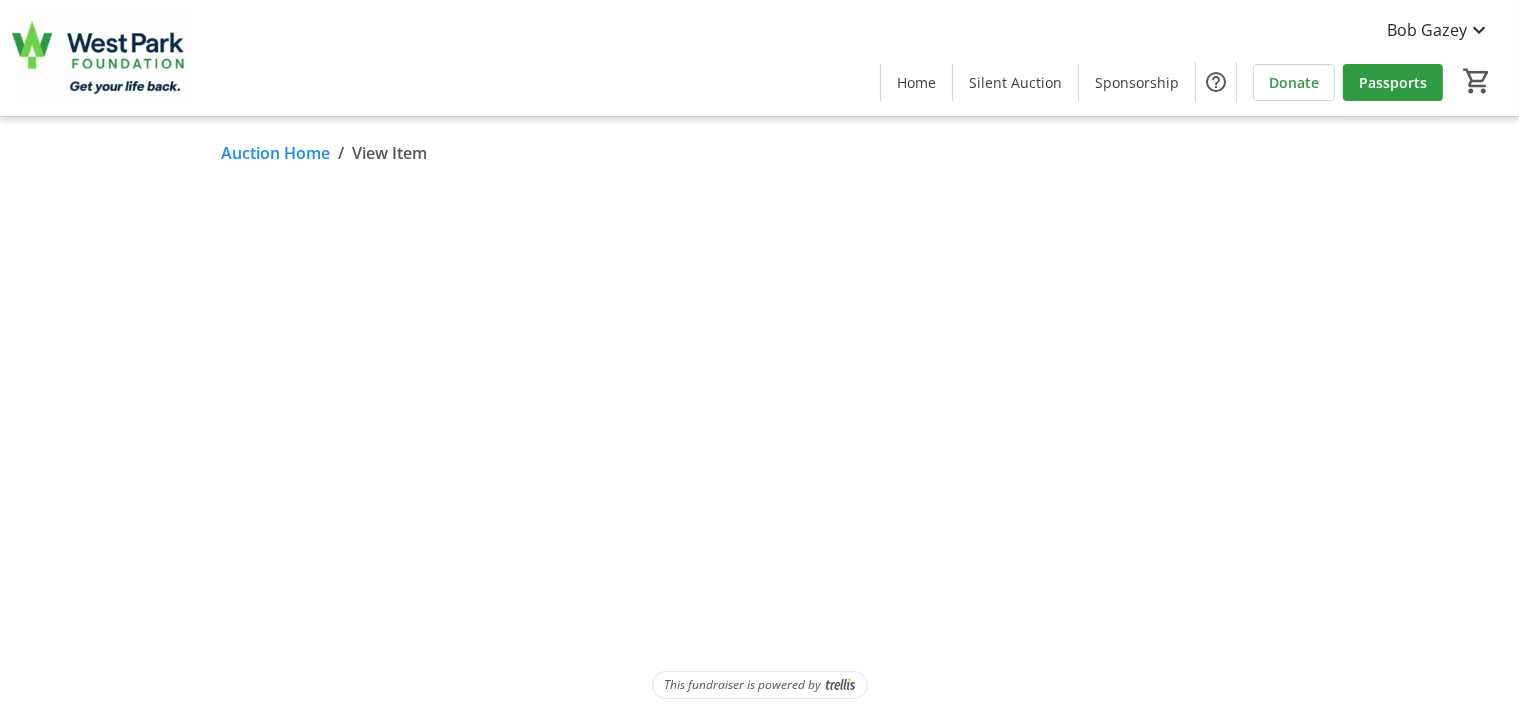 scroll, scrollTop: 0, scrollLeft: 0, axis: both 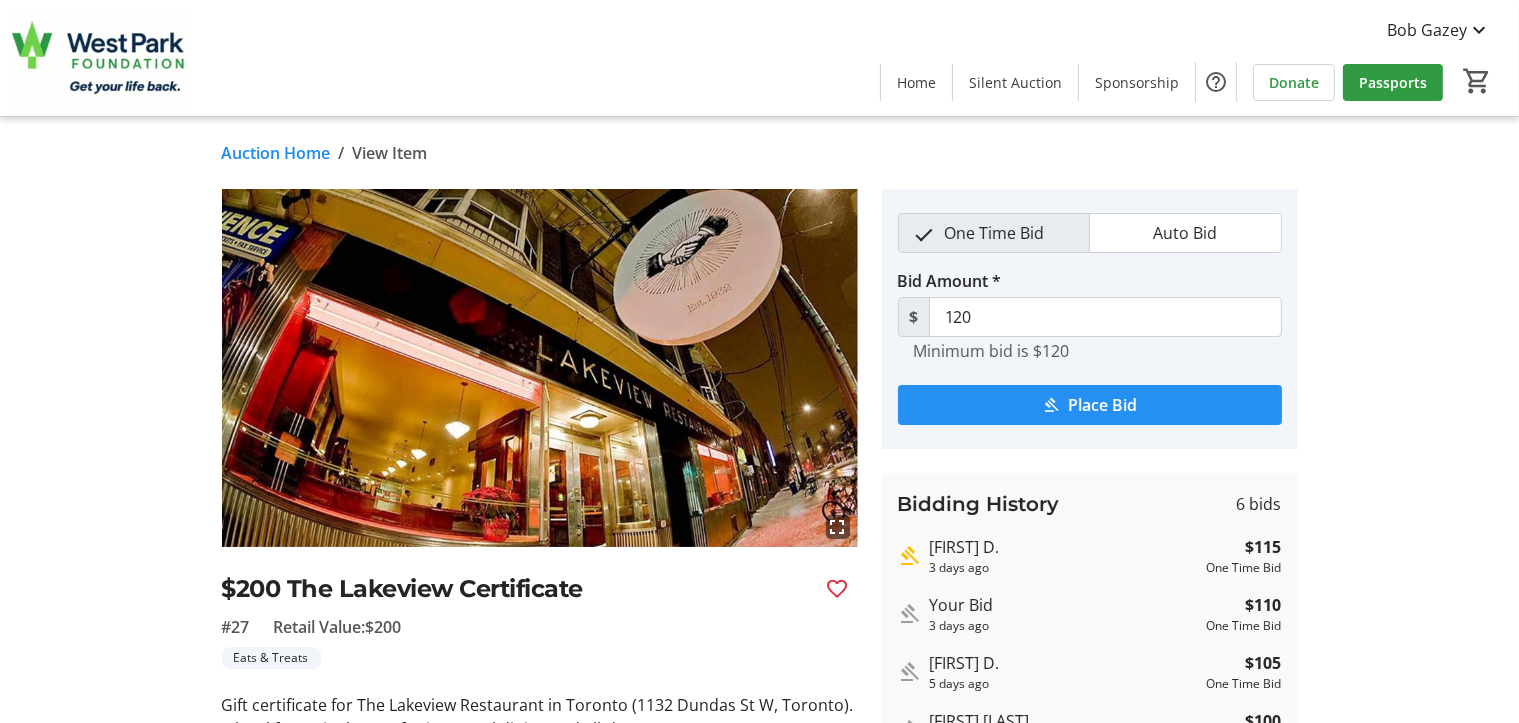 click on "Place Bid" 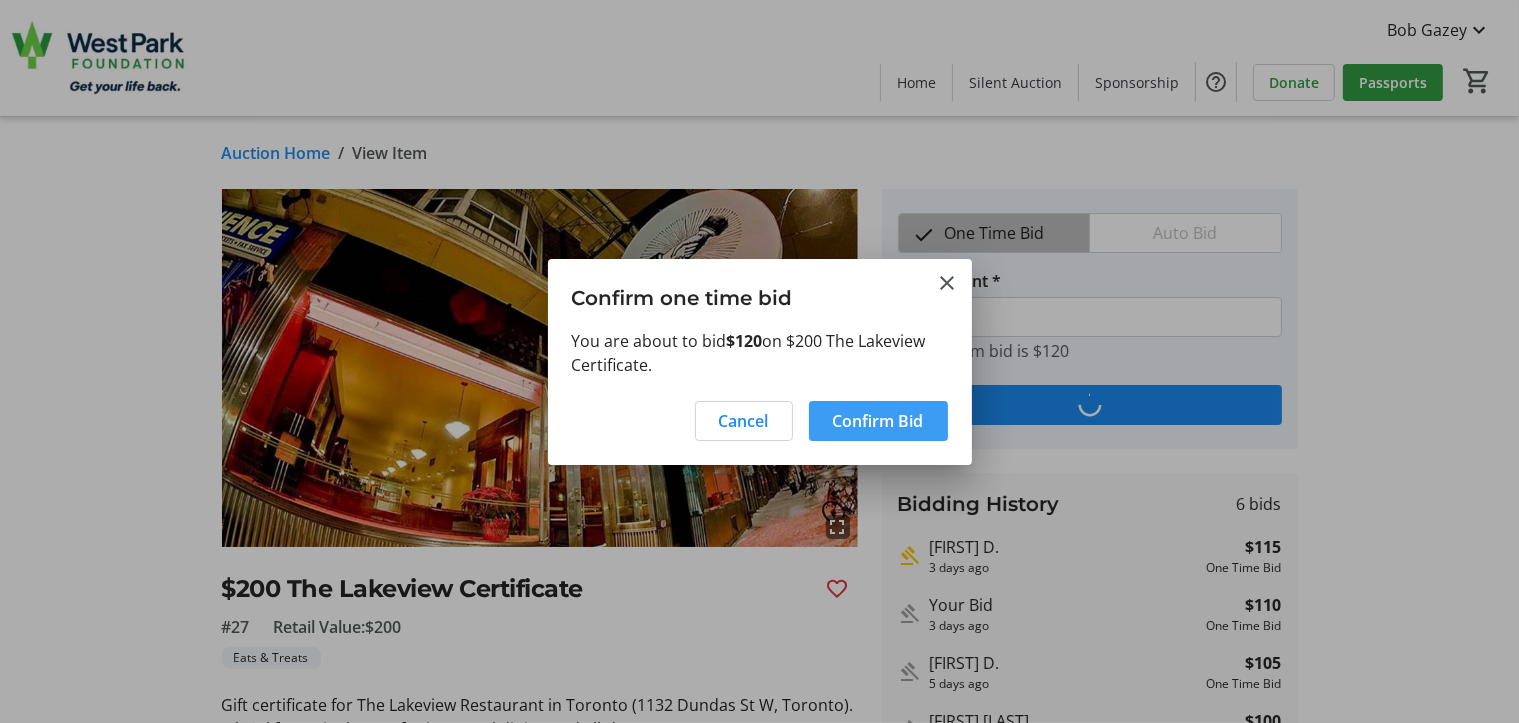 click on "Confirm Bid" at bounding box center [878, 421] 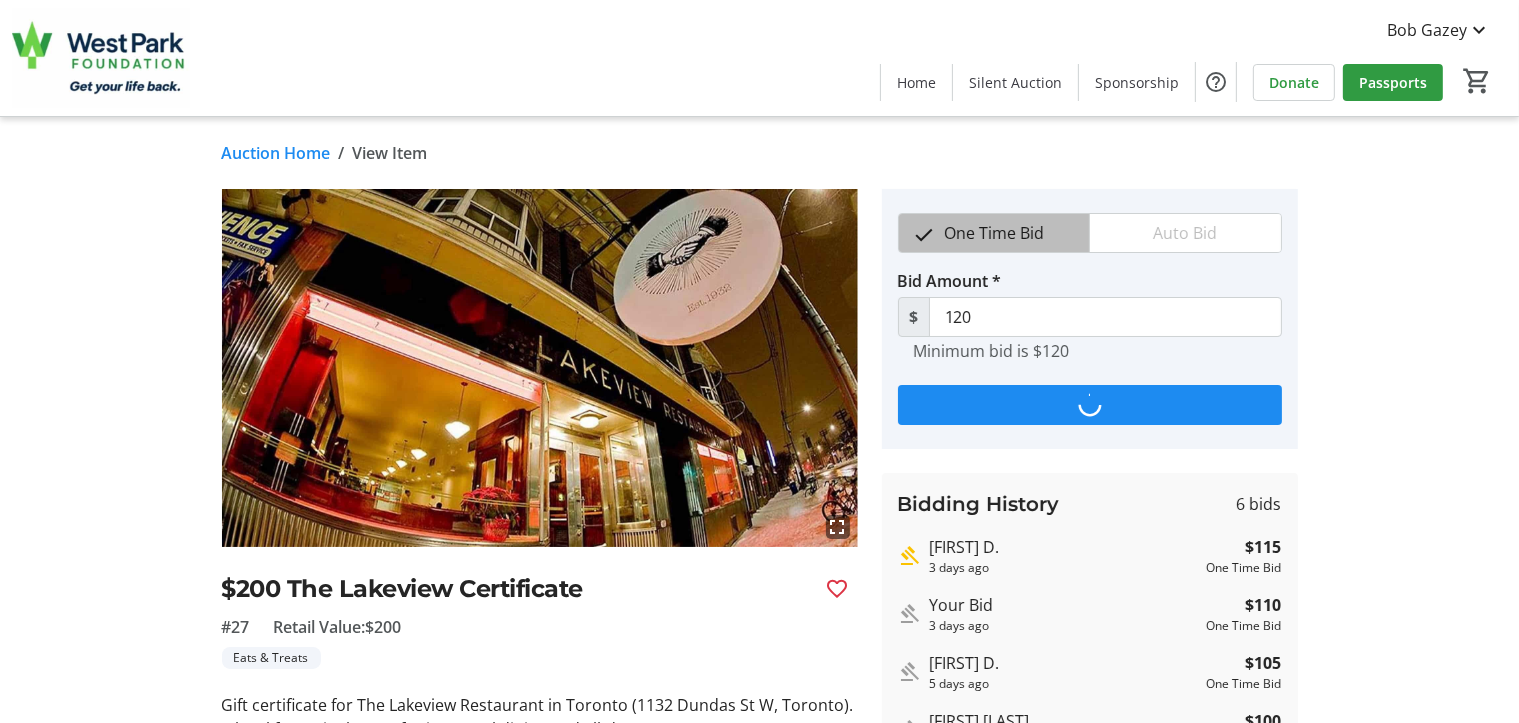 type on "125" 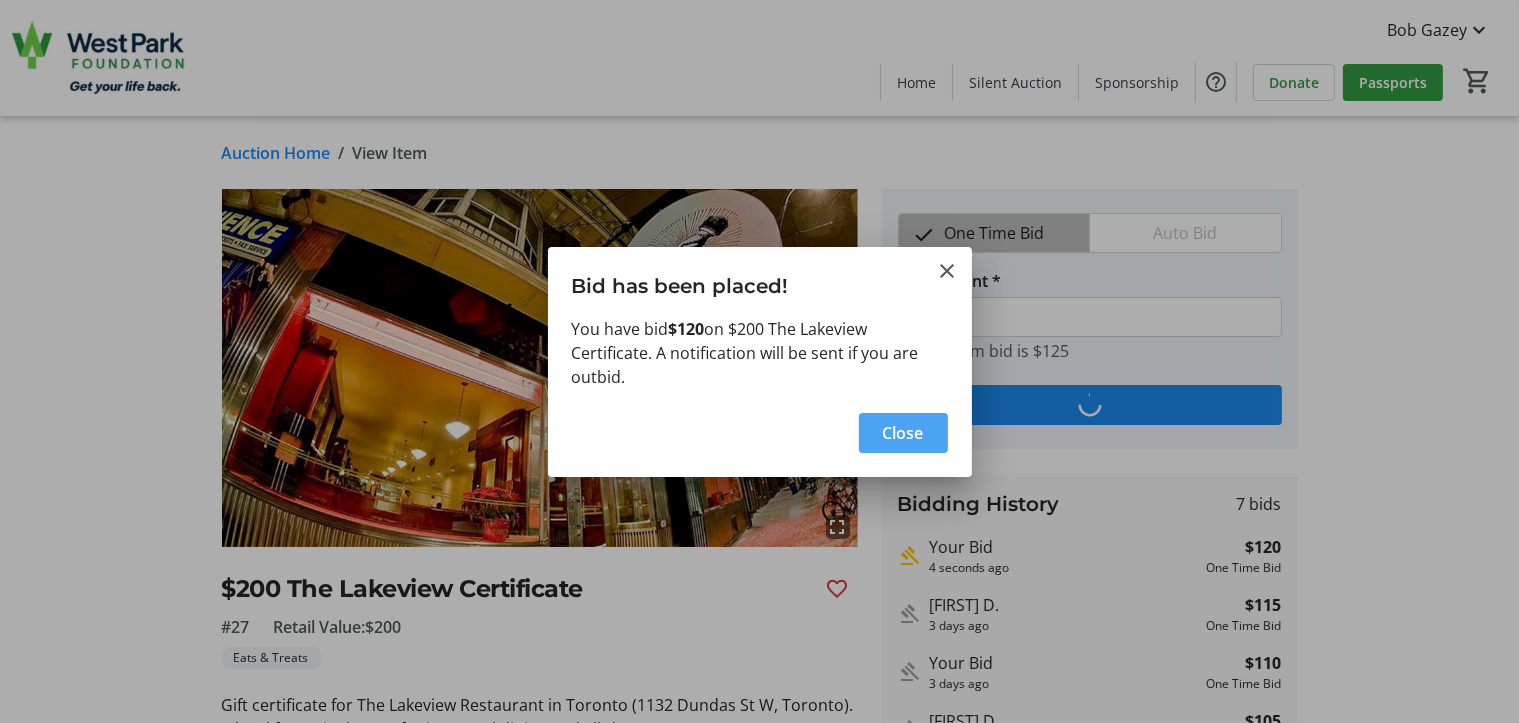 click at bounding box center [903, 433] 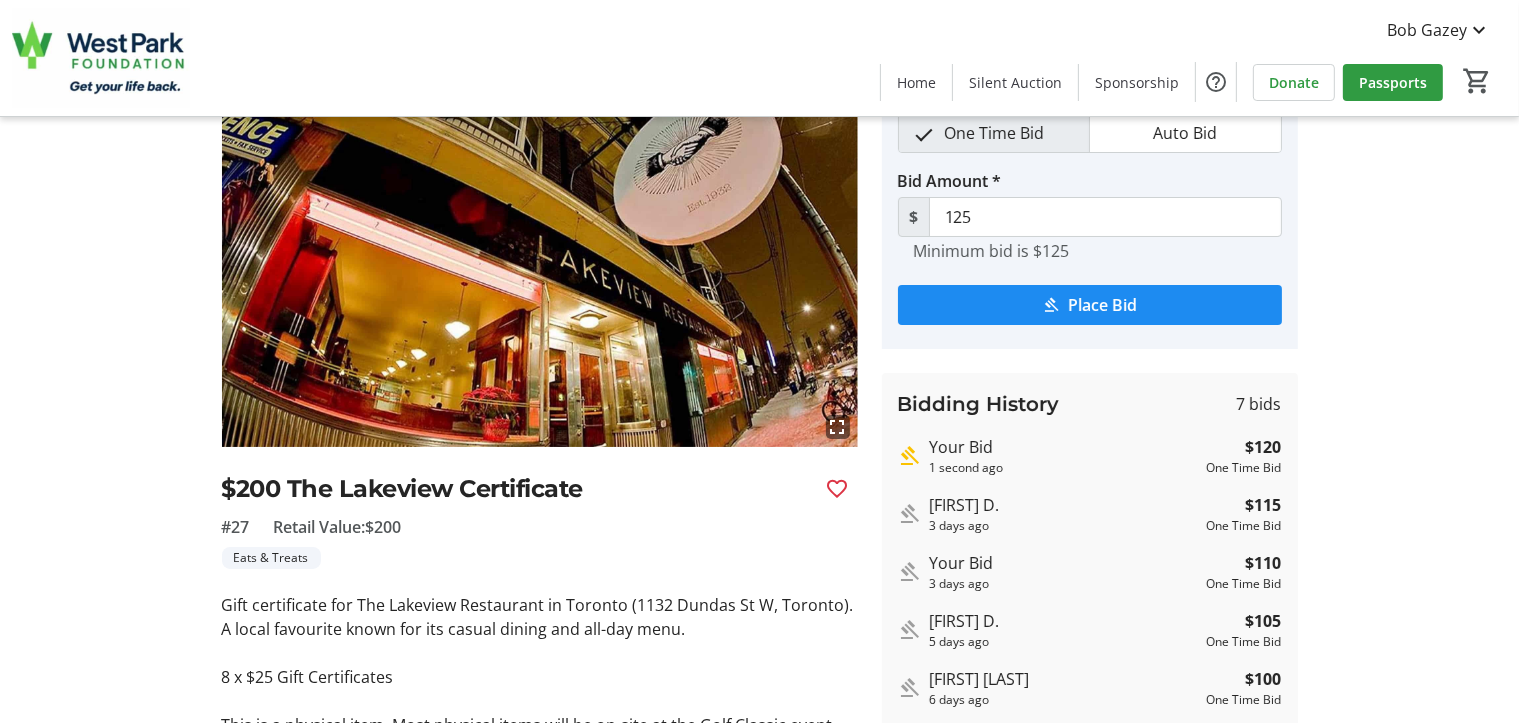 scroll, scrollTop: 200, scrollLeft: 0, axis: vertical 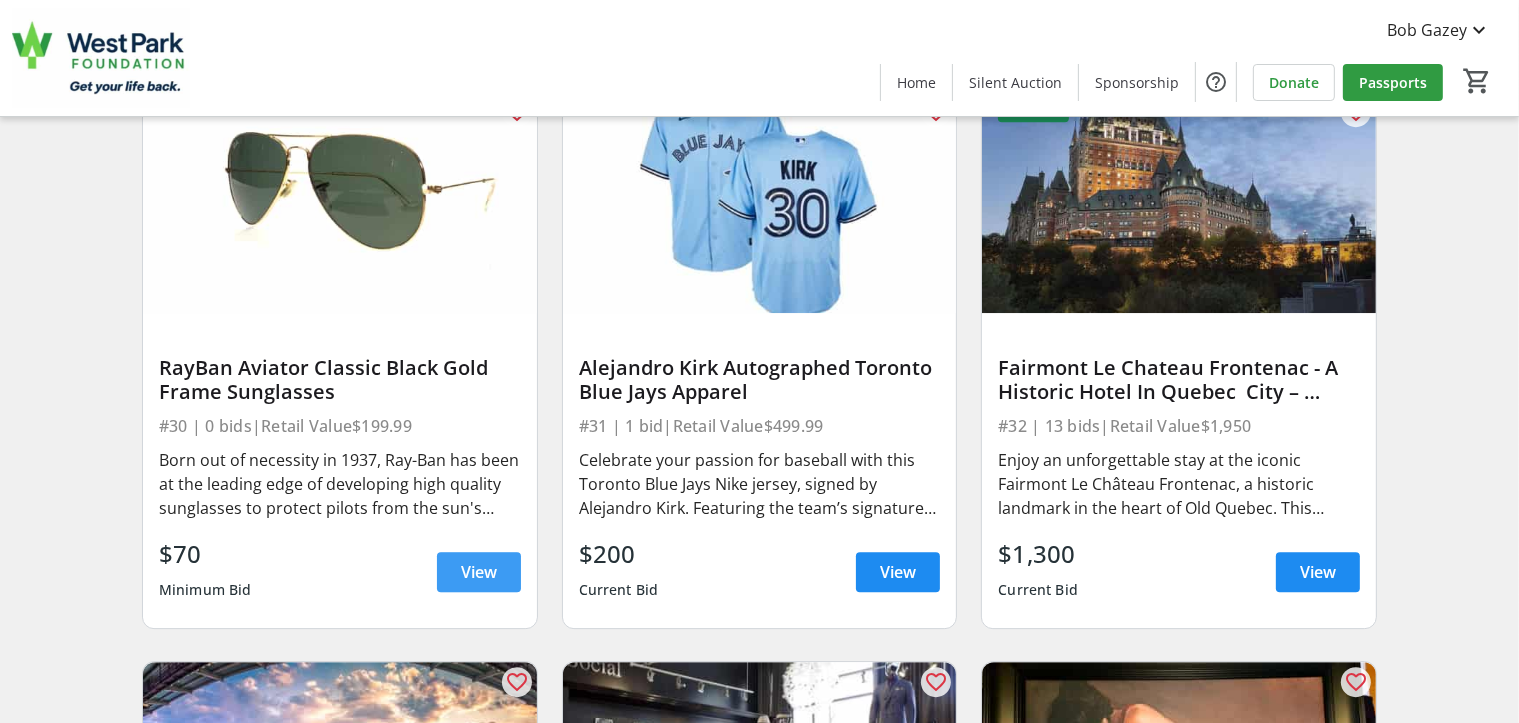 click on "View" at bounding box center (479, 572) 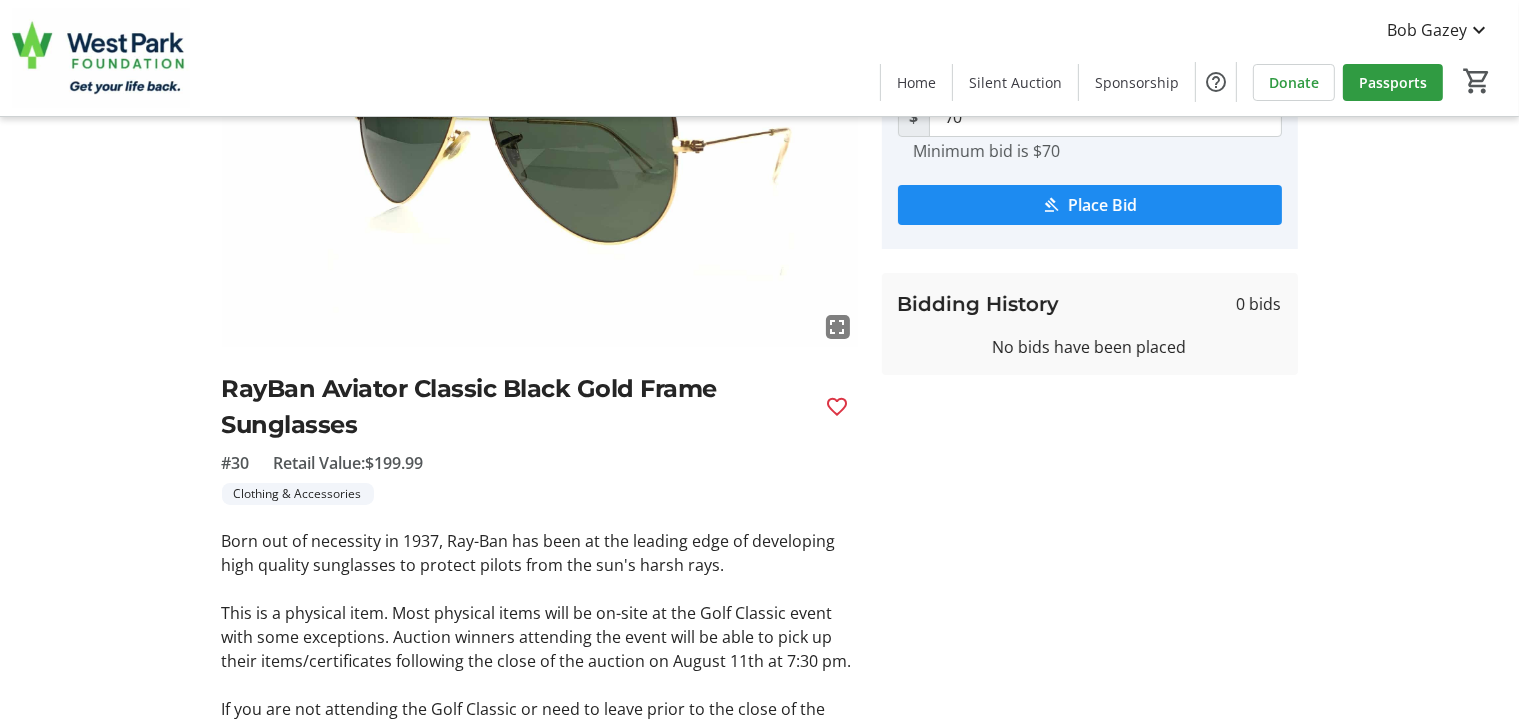 scroll, scrollTop: 100, scrollLeft: 0, axis: vertical 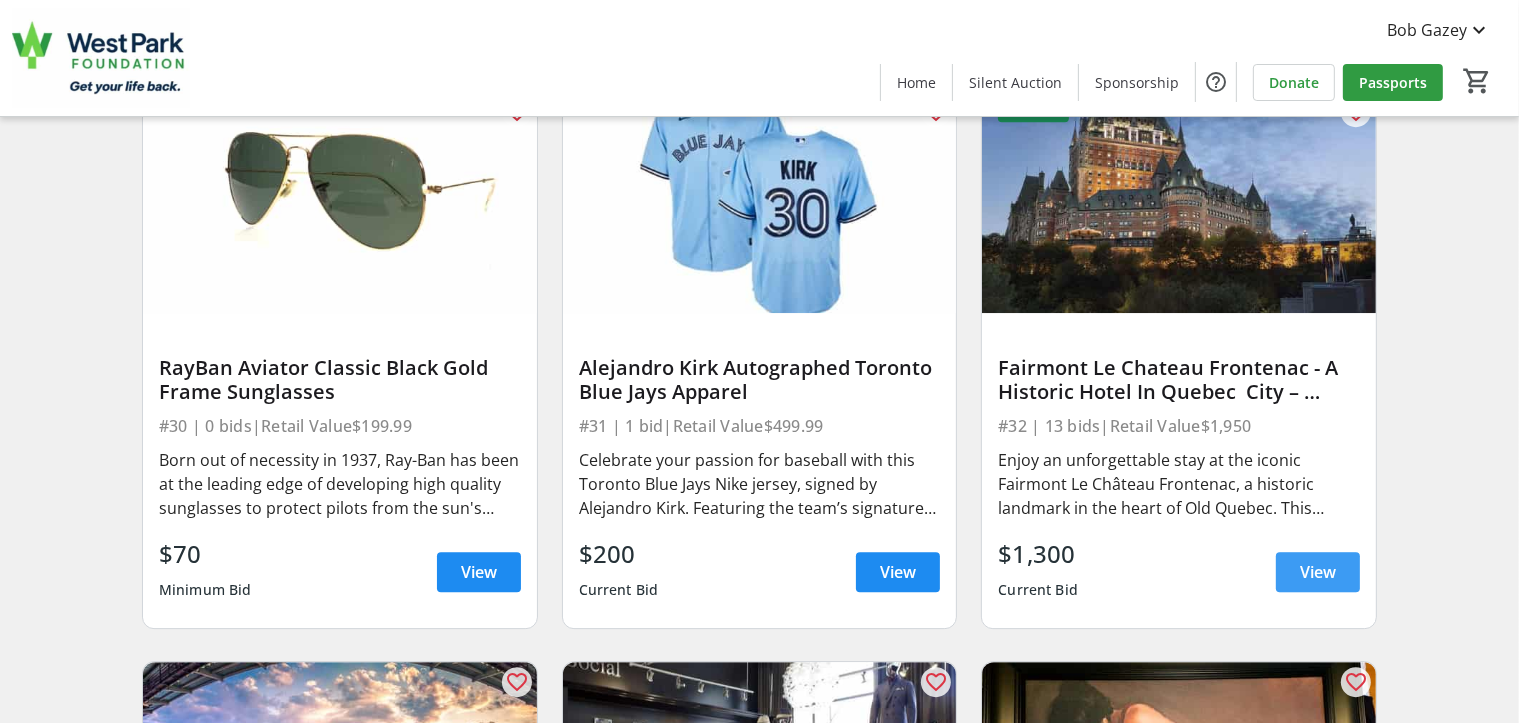 click at bounding box center [1318, 572] 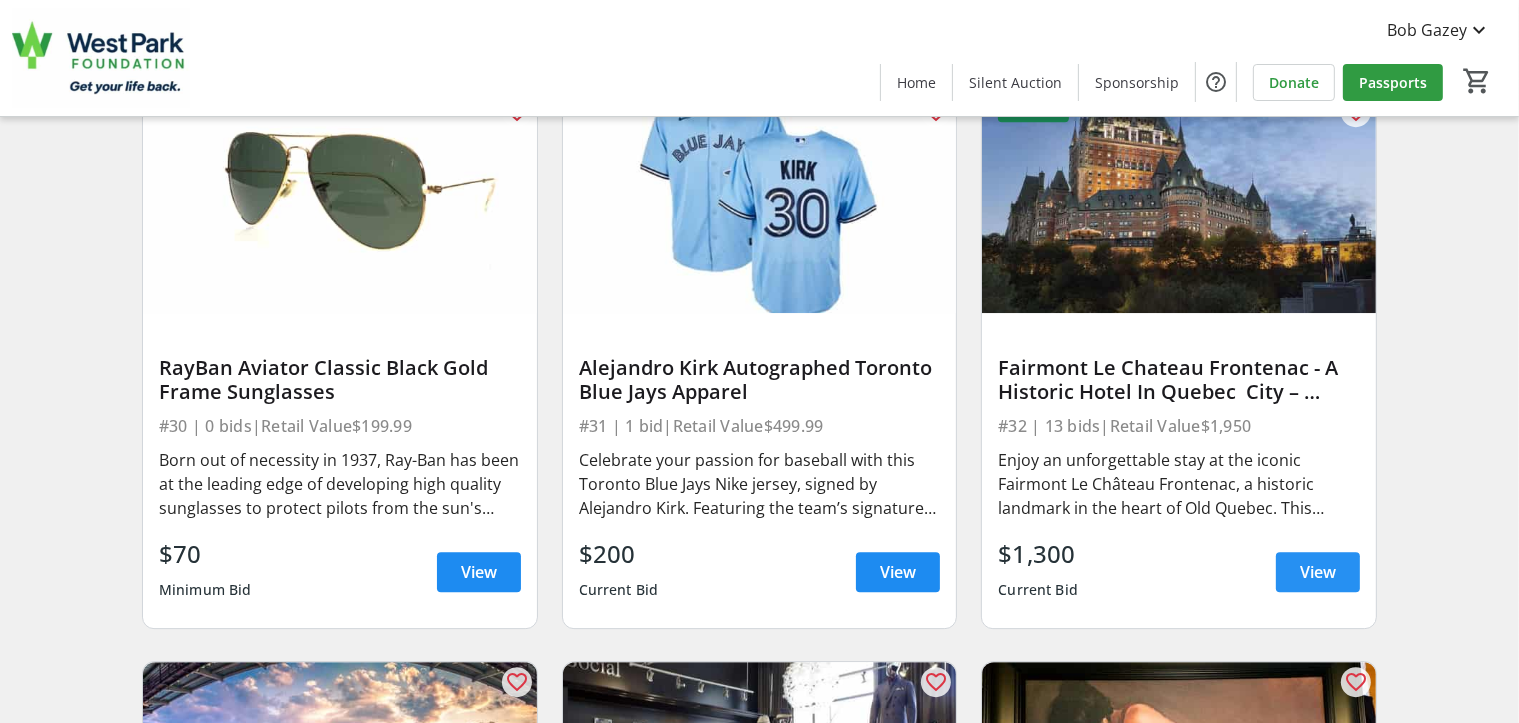 scroll, scrollTop: 0, scrollLeft: 0, axis: both 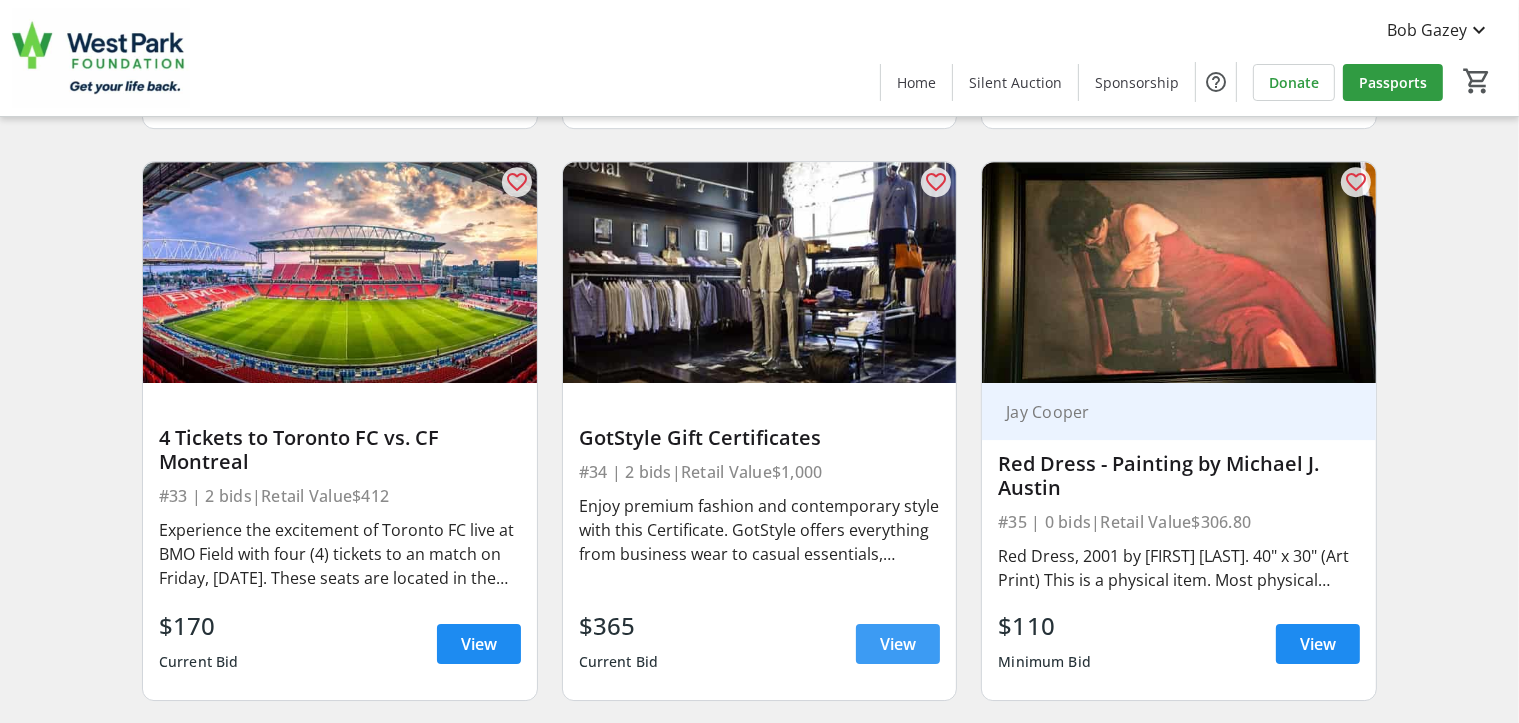click on "View" at bounding box center (898, 644) 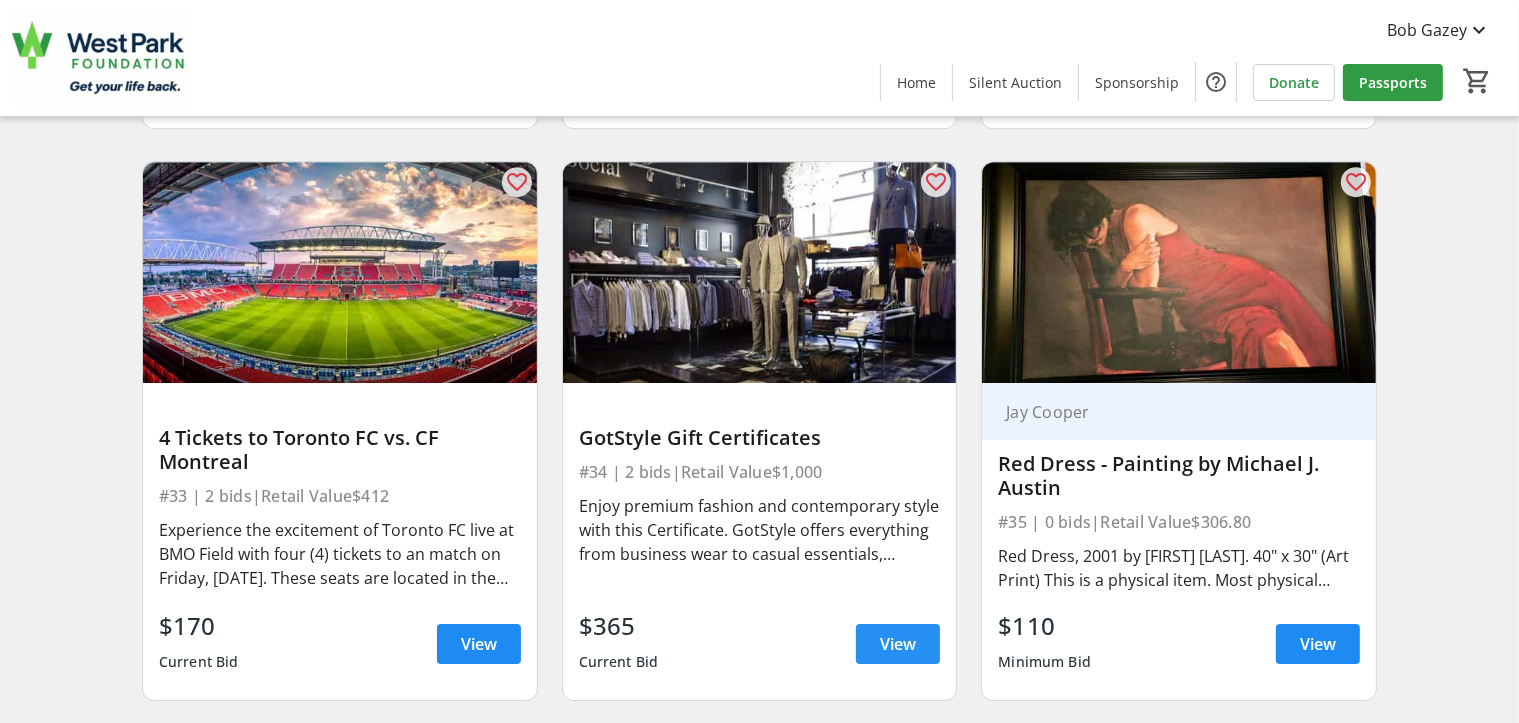 scroll, scrollTop: 0, scrollLeft: 0, axis: both 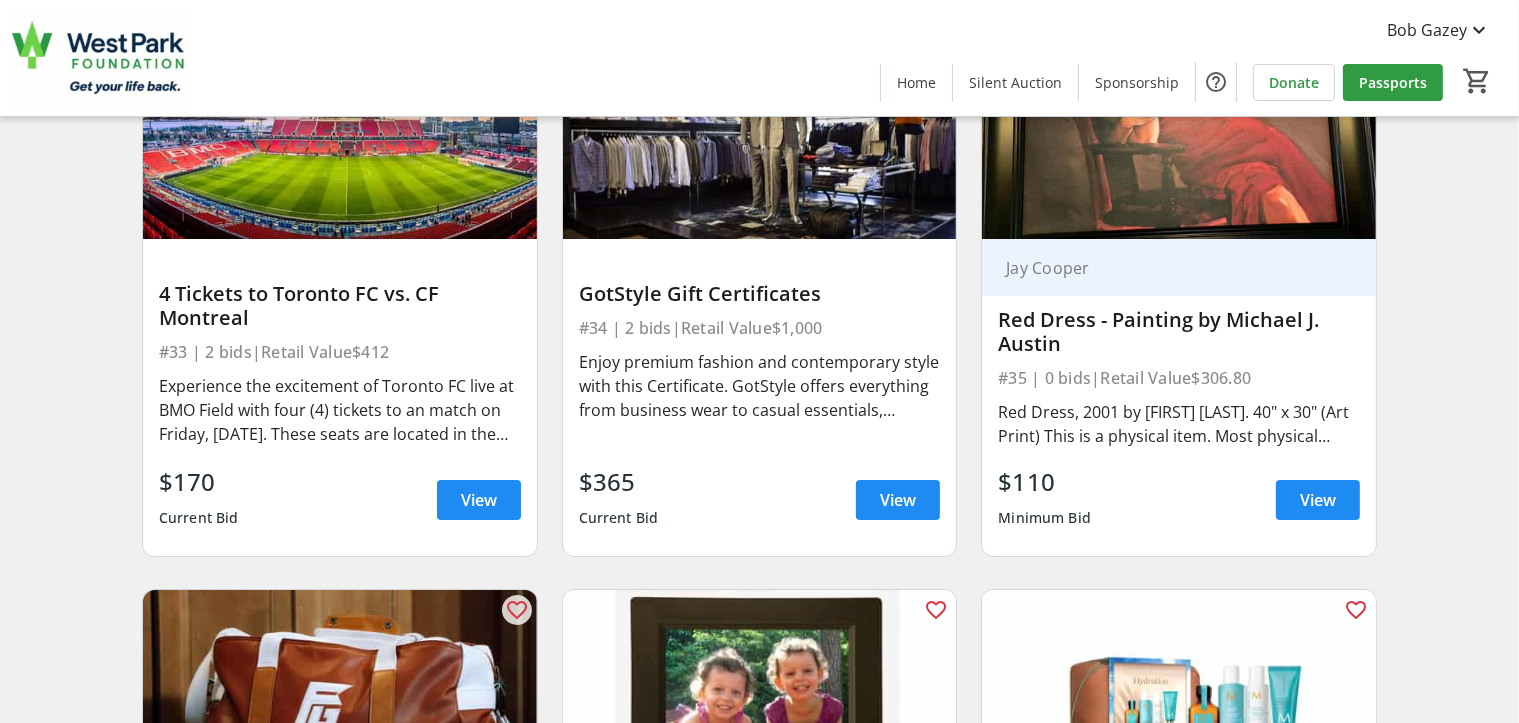click at bounding box center (479, 1070) 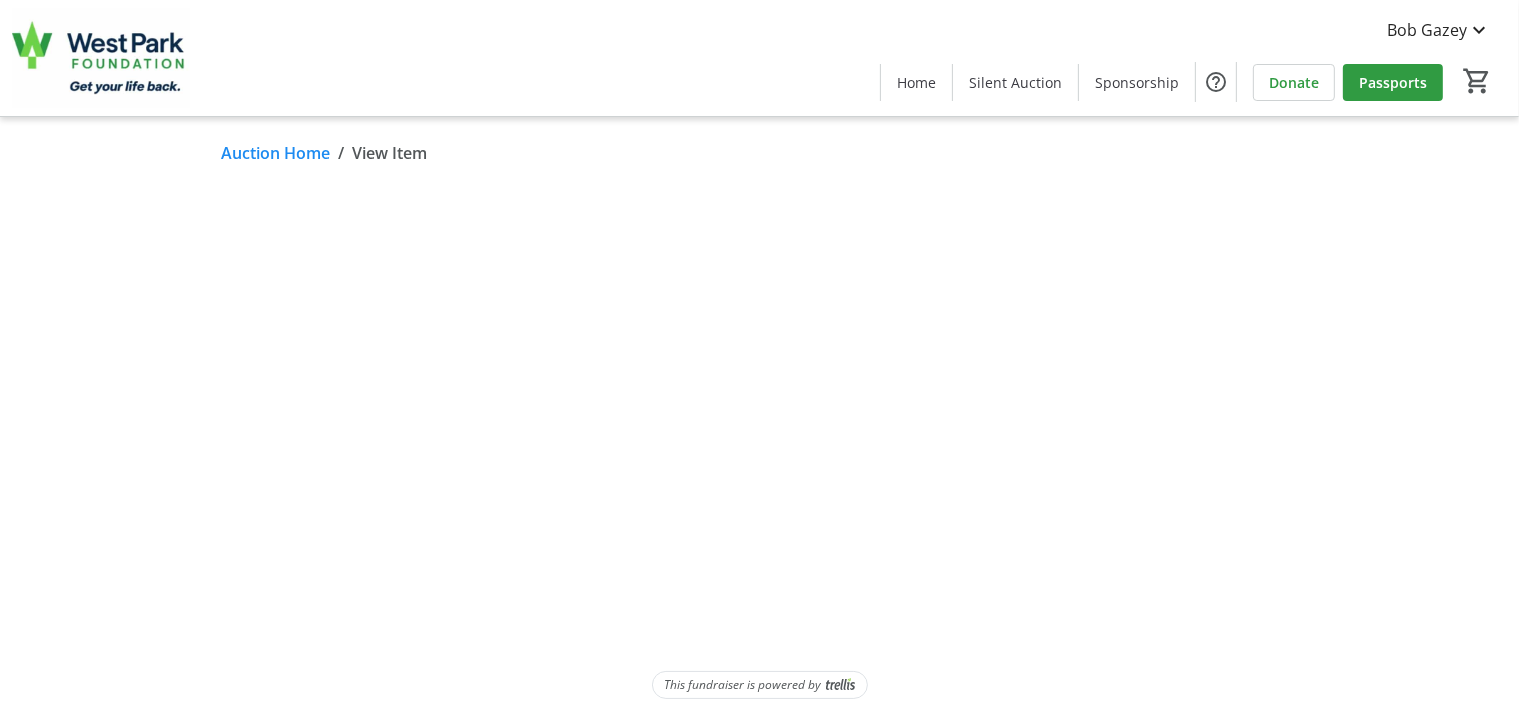 scroll, scrollTop: 0, scrollLeft: 0, axis: both 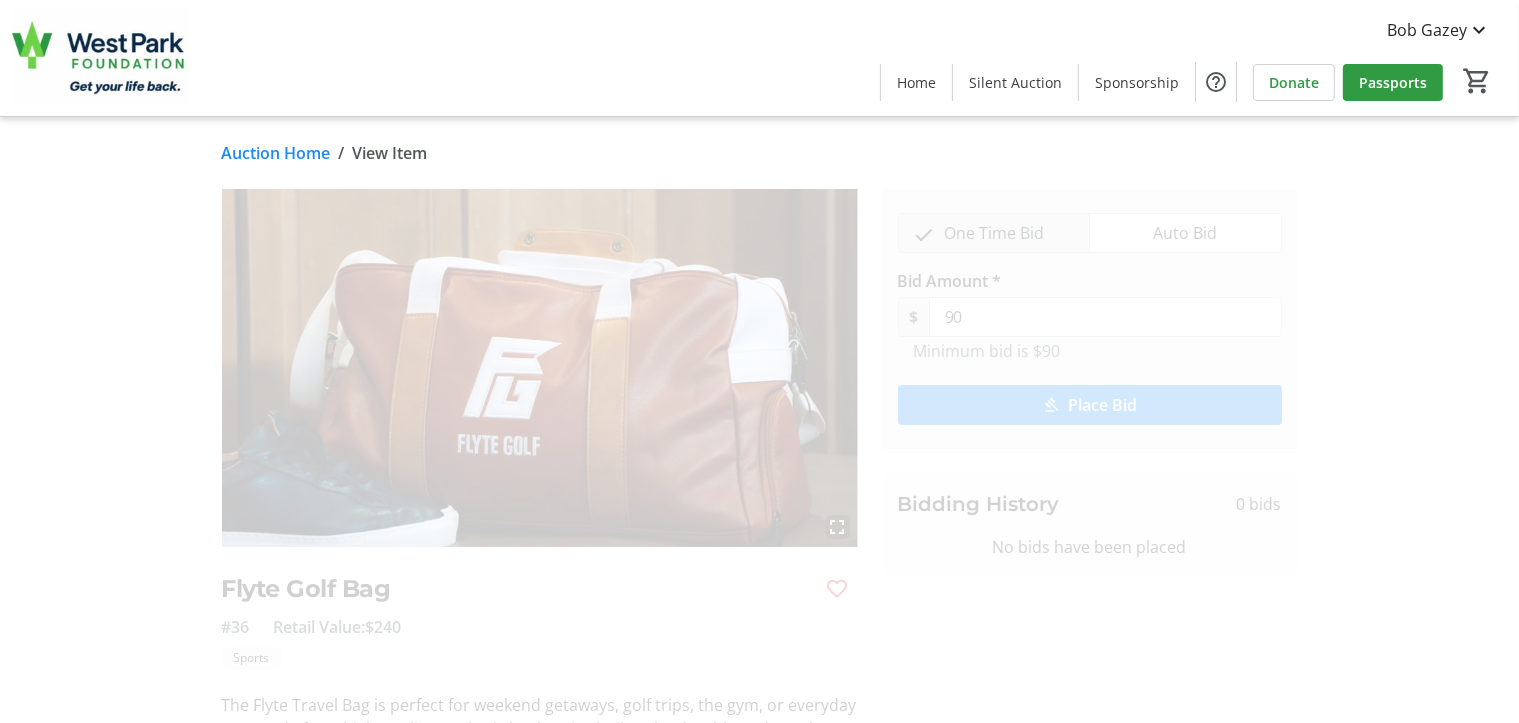 click on "Place Bid" 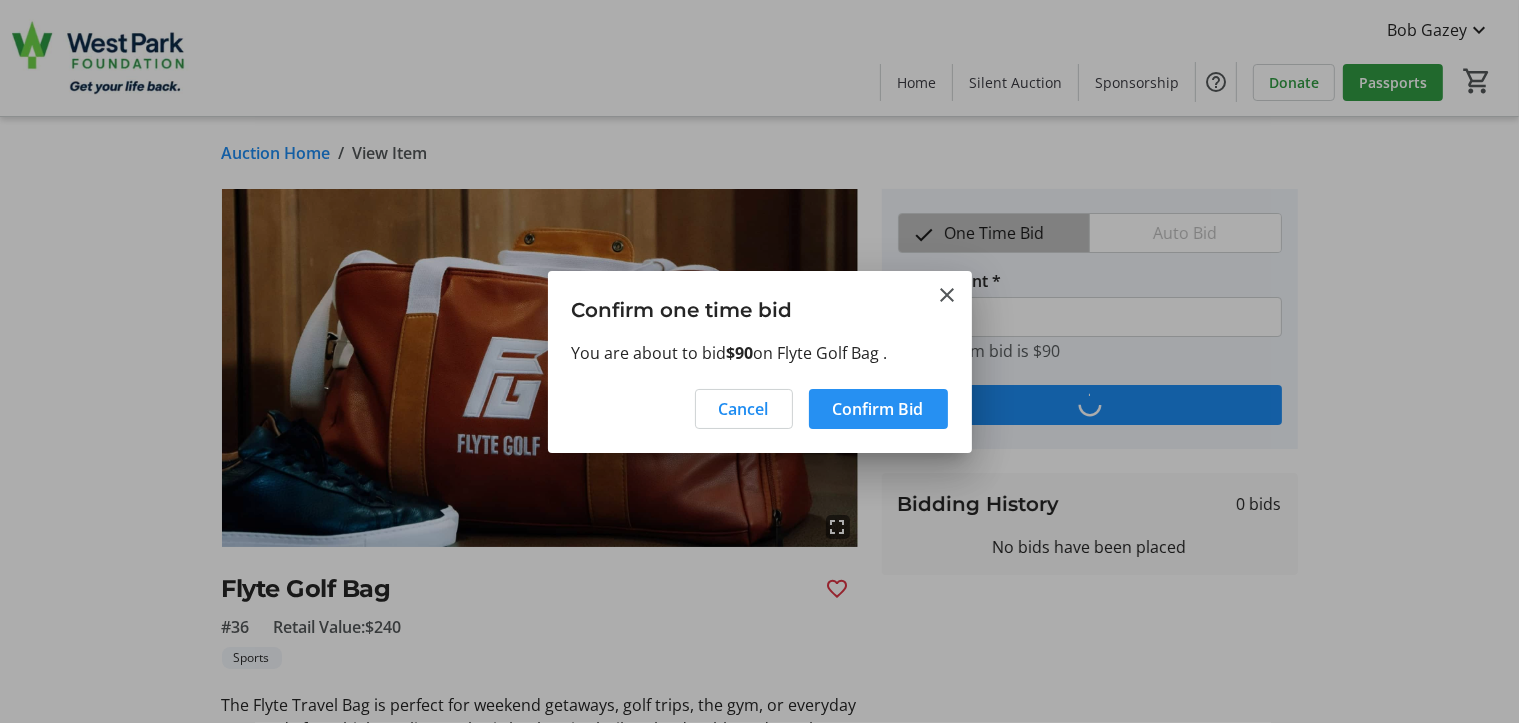 click on "Confirm Bid" at bounding box center [878, 409] 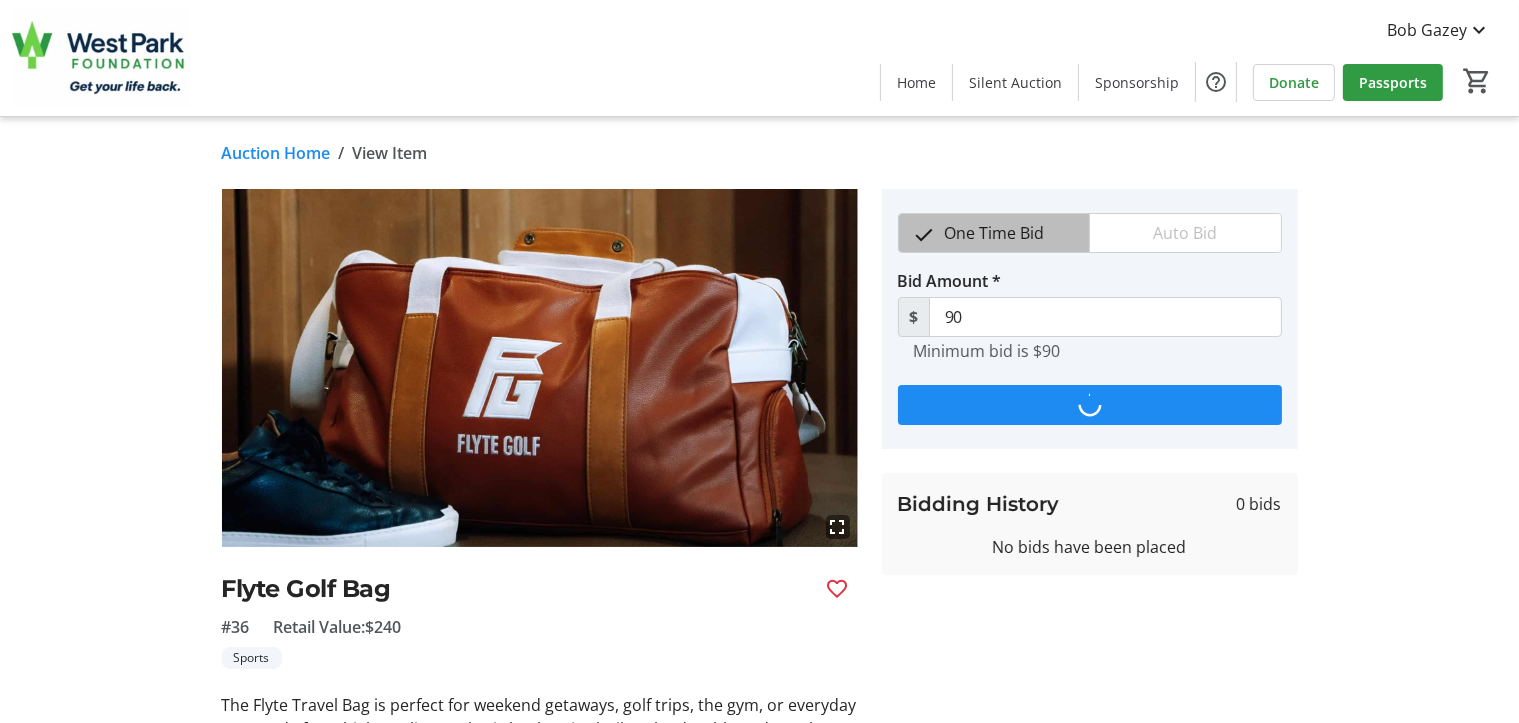 type on "95" 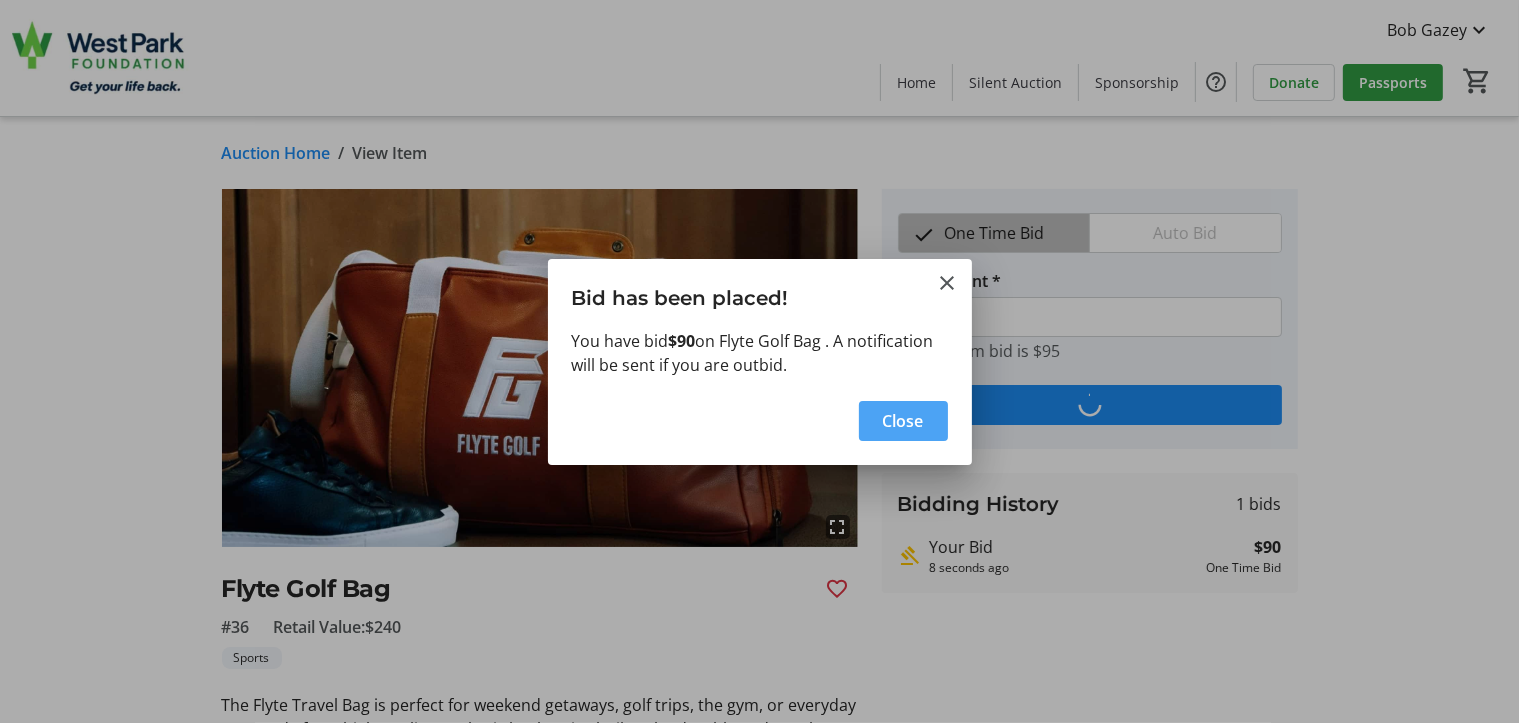 click on "Close" at bounding box center [903, 421] 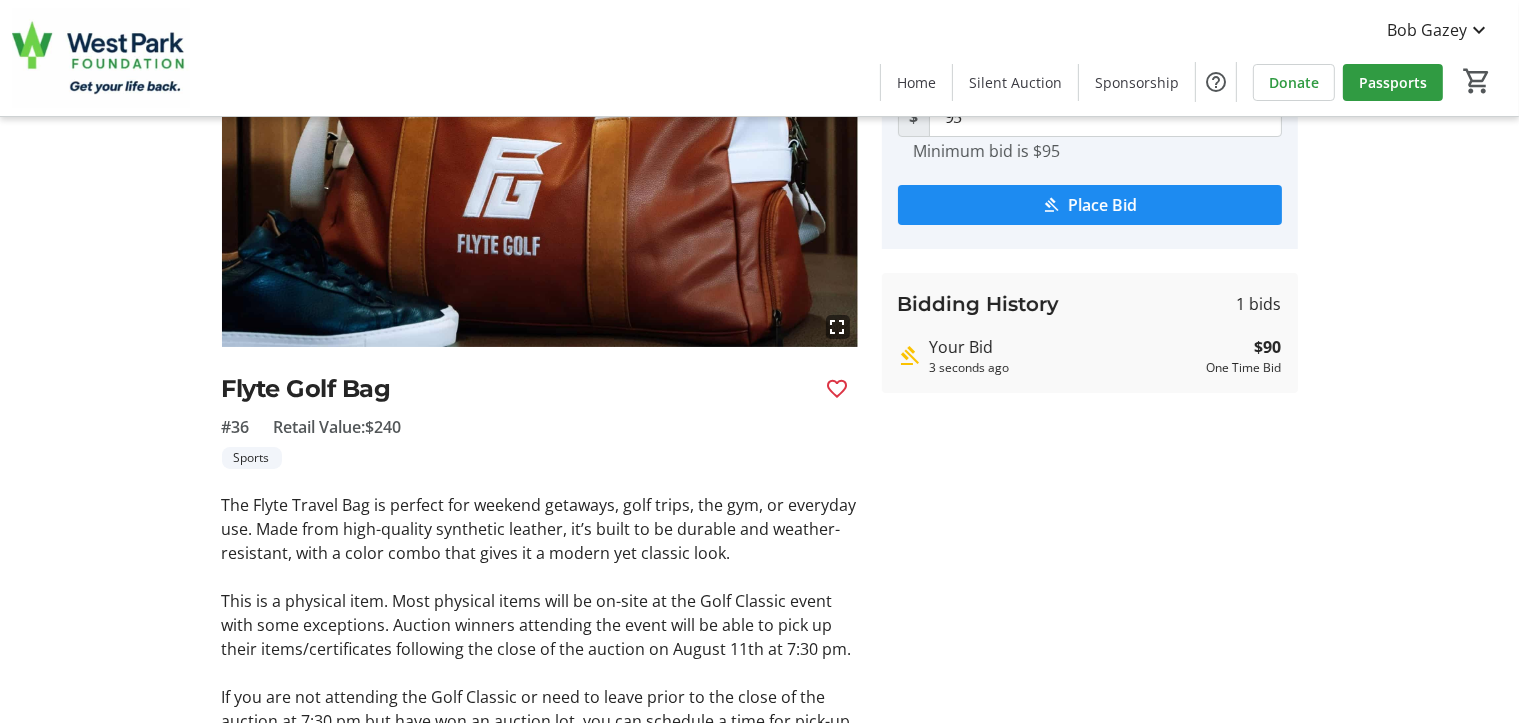 scroll, scrollTop: 300, scrollLeft: 0, axis: vertical 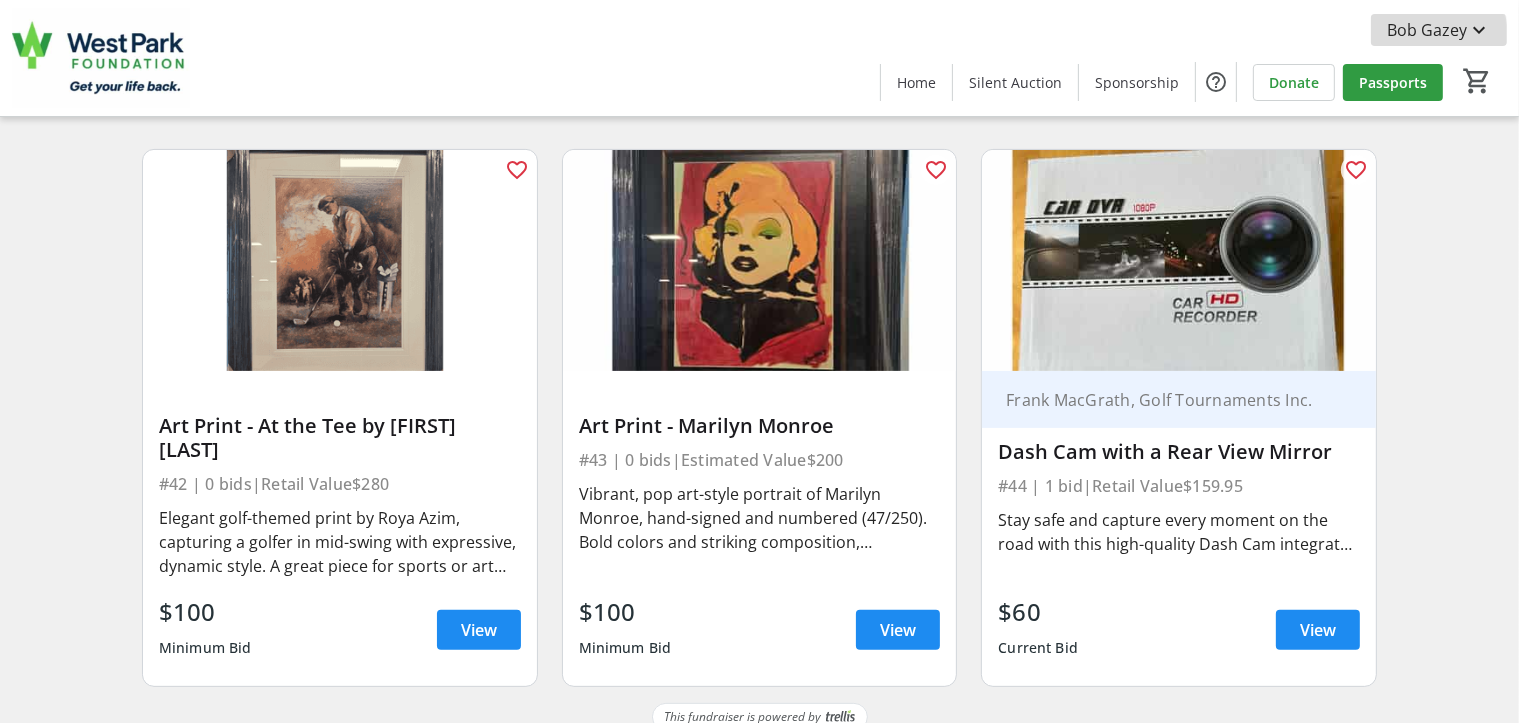 click on "Bob Gazey" 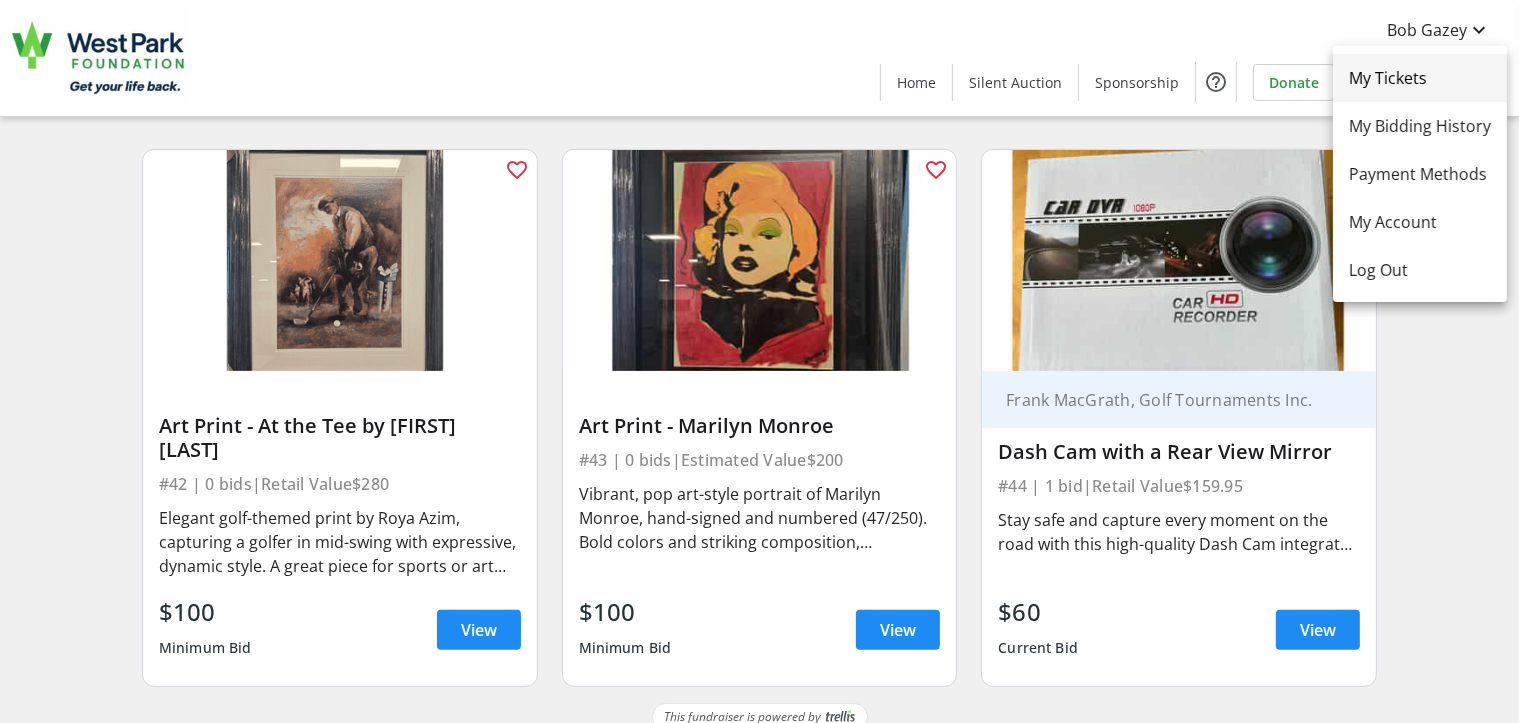 click on "My Tickets" at bounding box center [1420, 78] 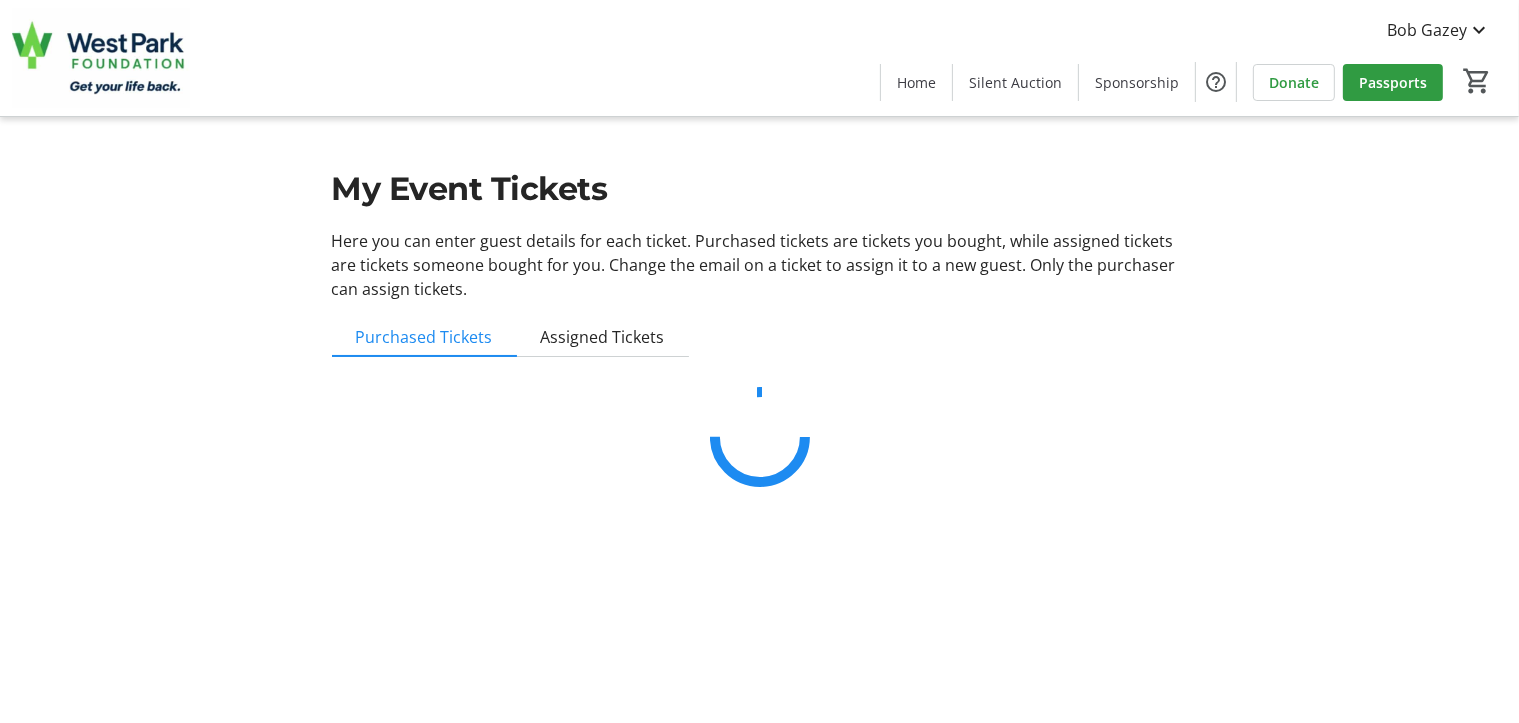 scroll, scrollTop: 0, scrollLeft: 0, axis: both 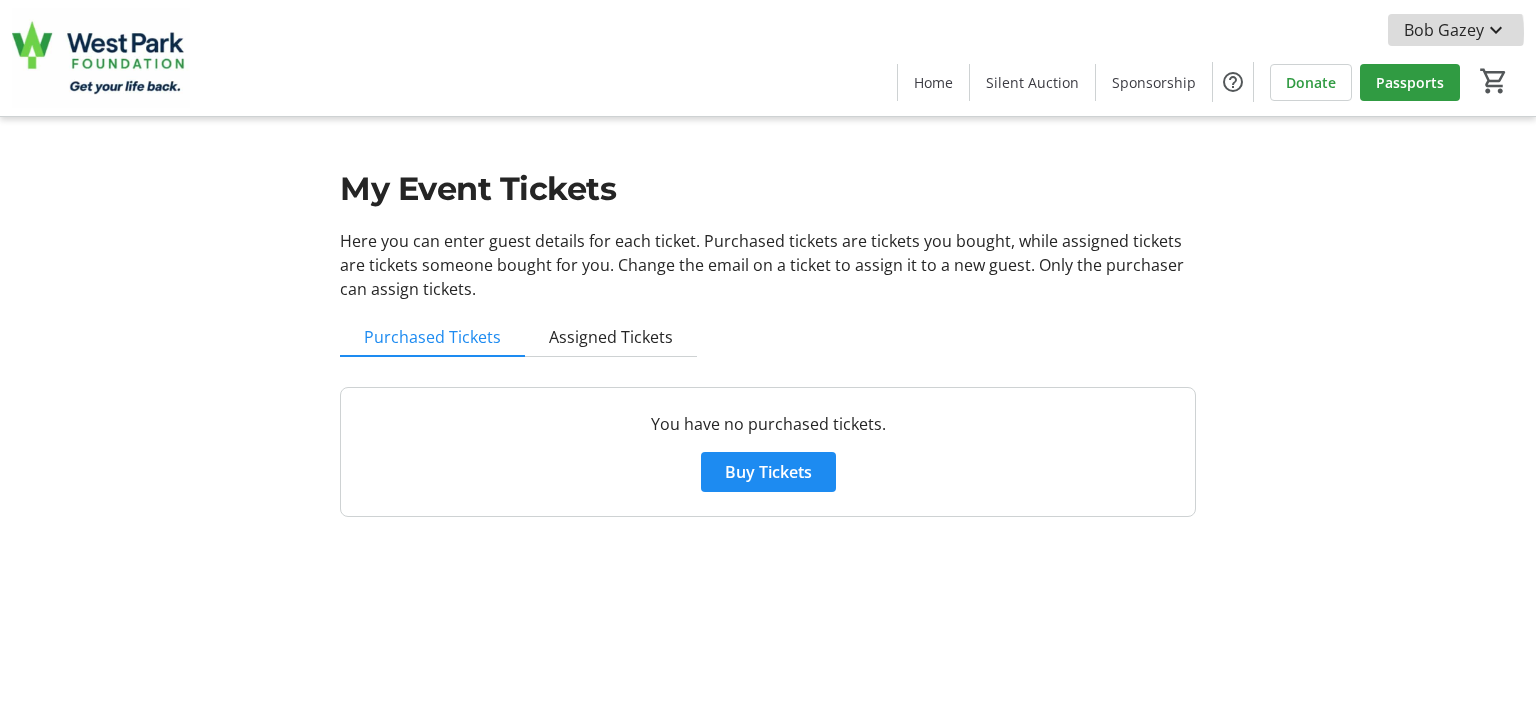 click on "Bob Gazey" 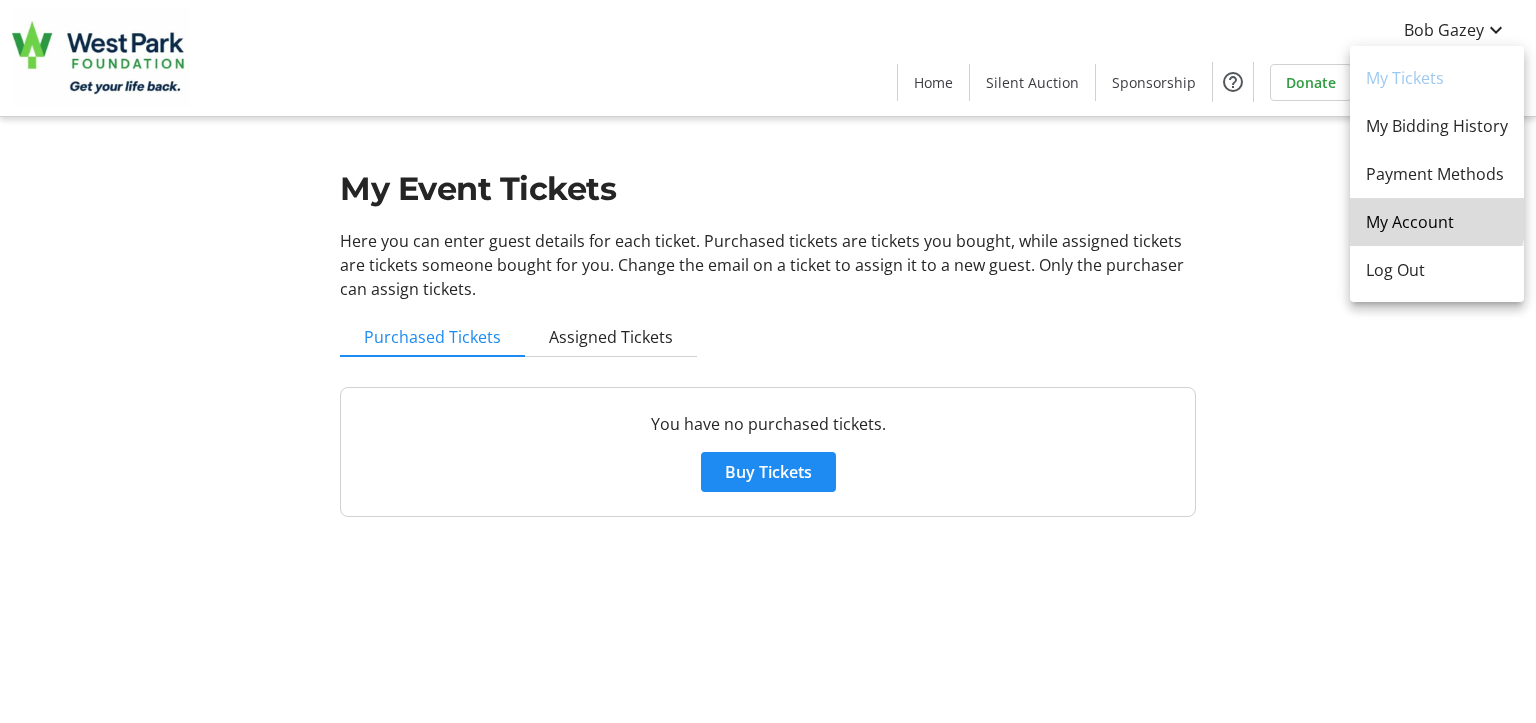 click on "My Account" at bounding box center [1437, 222] 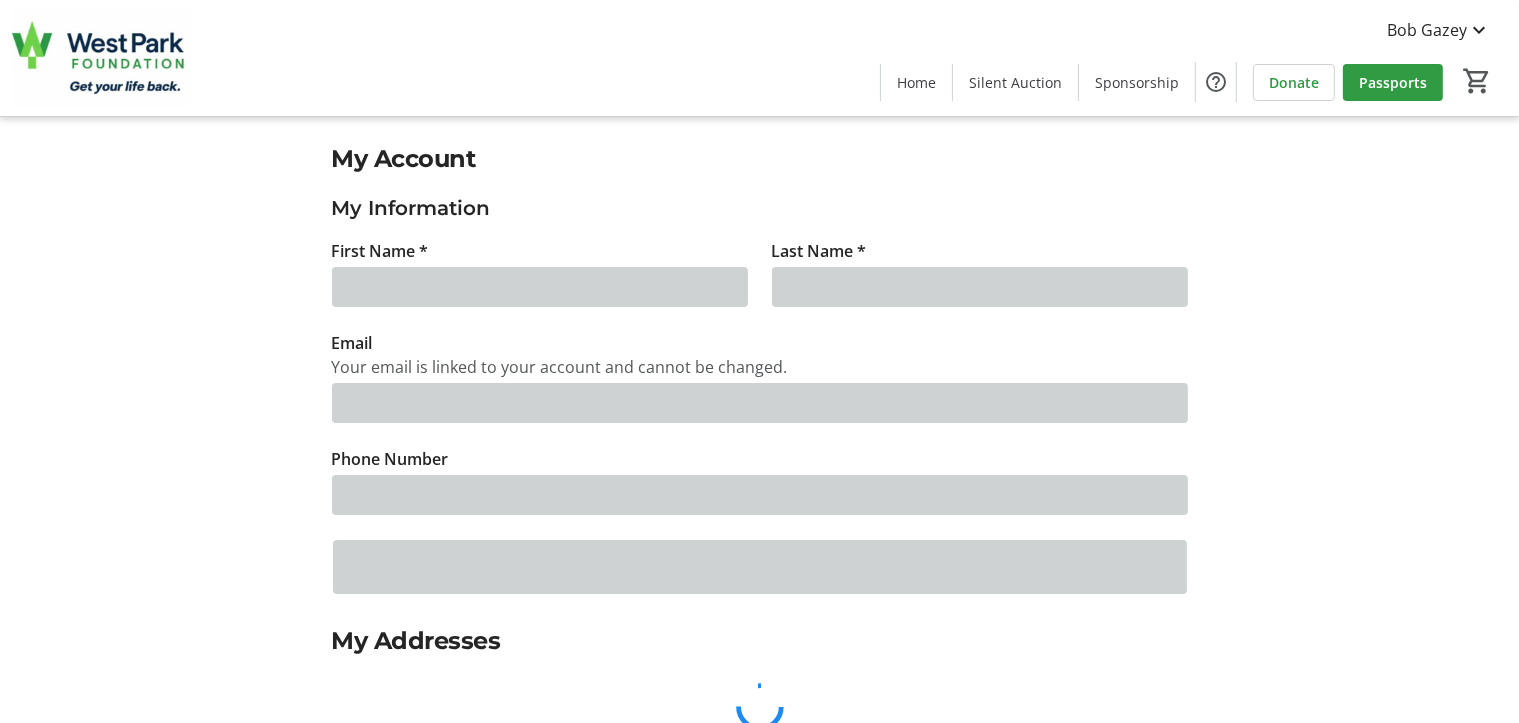 type on "[FIRST]" 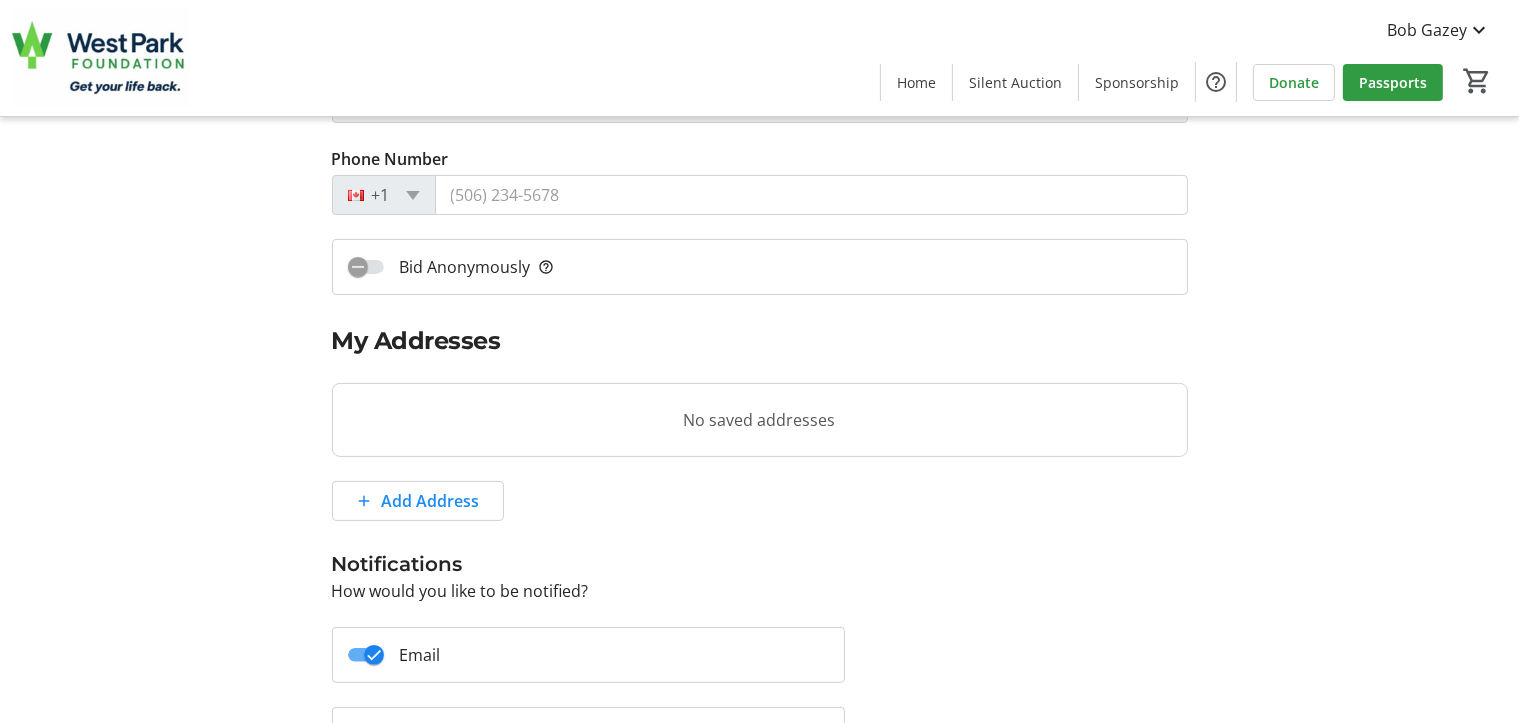 scroll, scrollTop: 0, scrollLeft: 0, axis: both 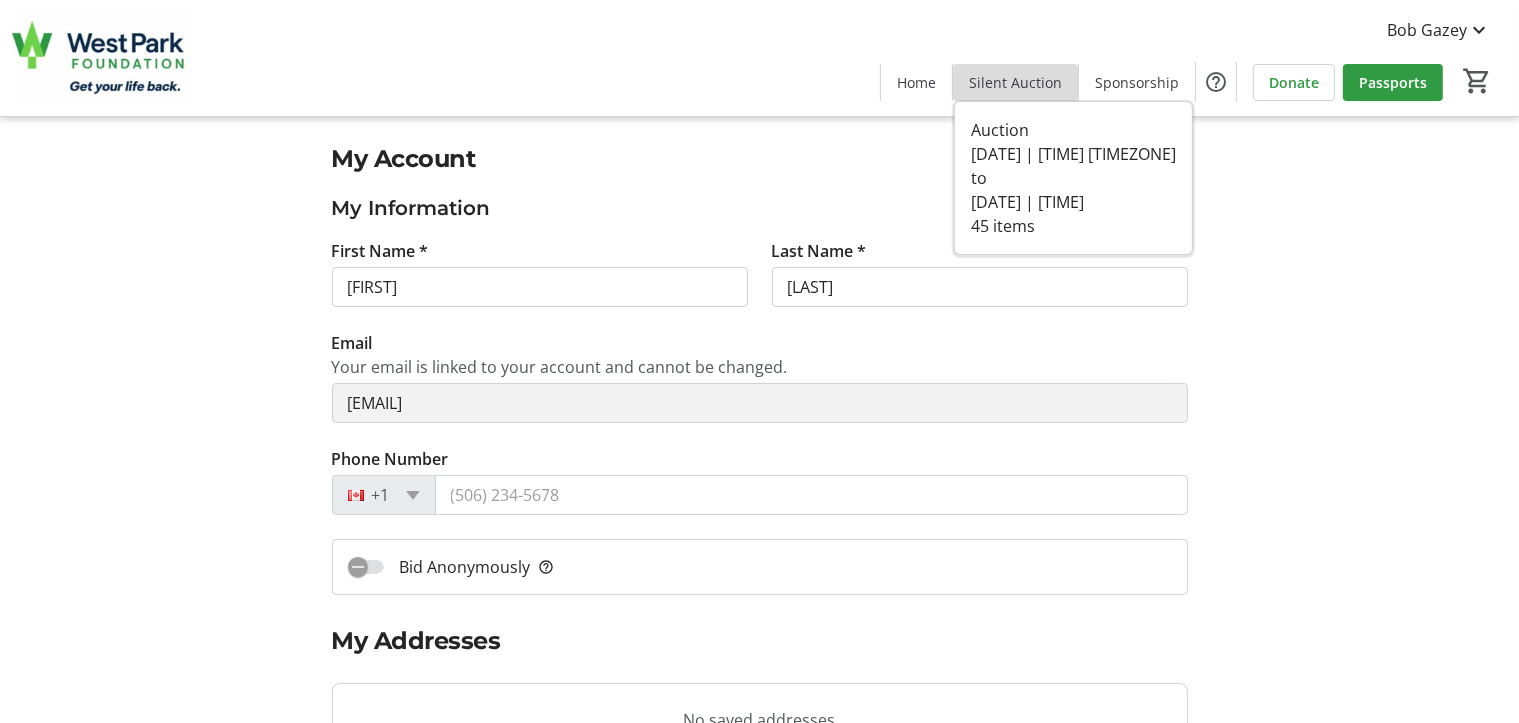 click 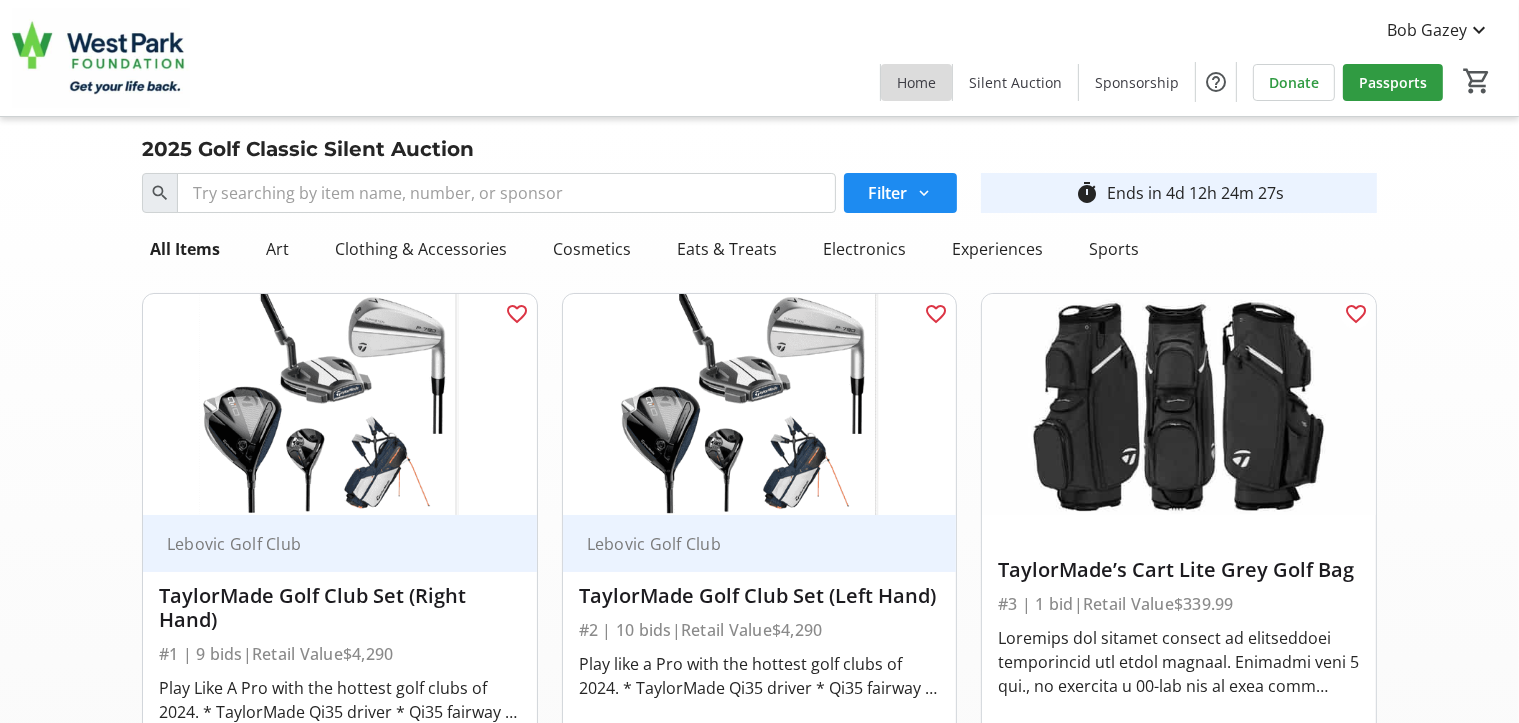 click 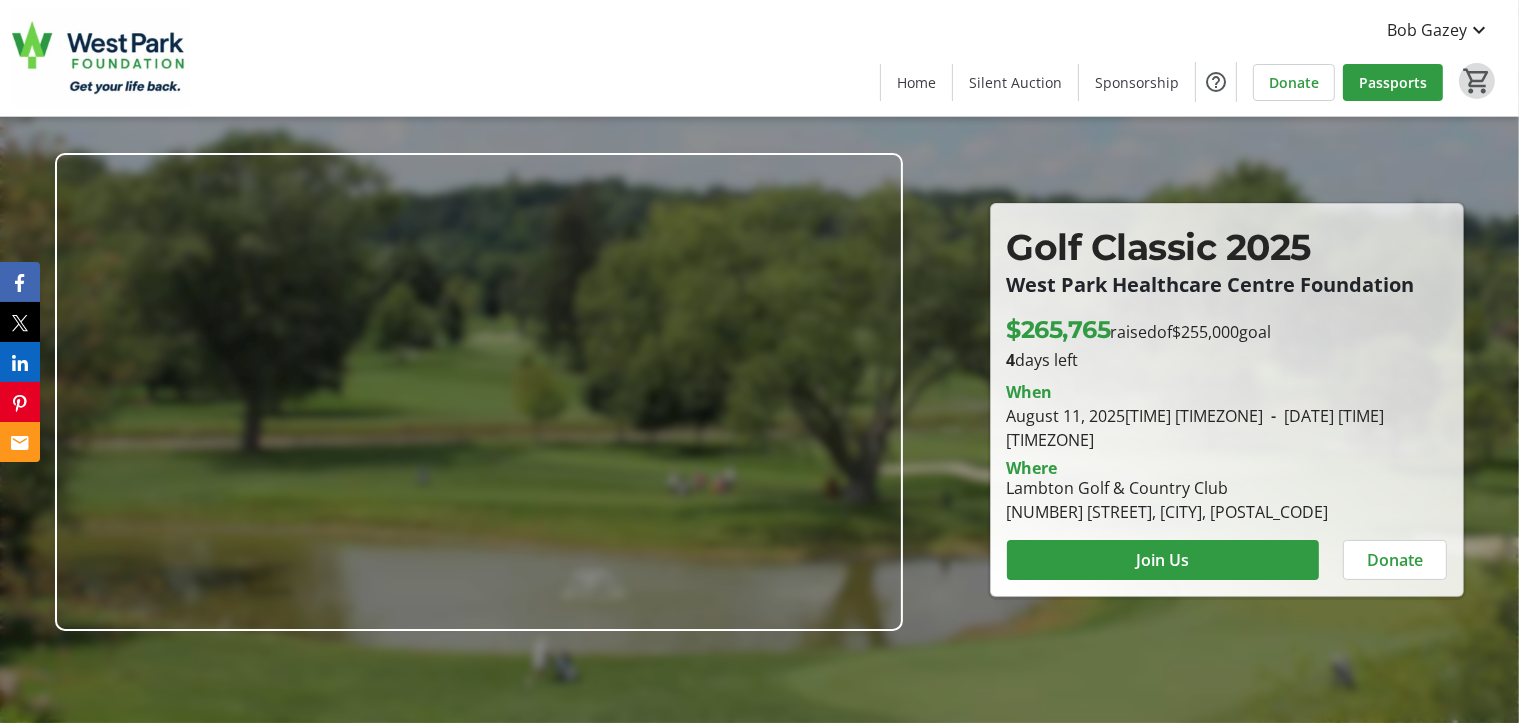 click on "0" 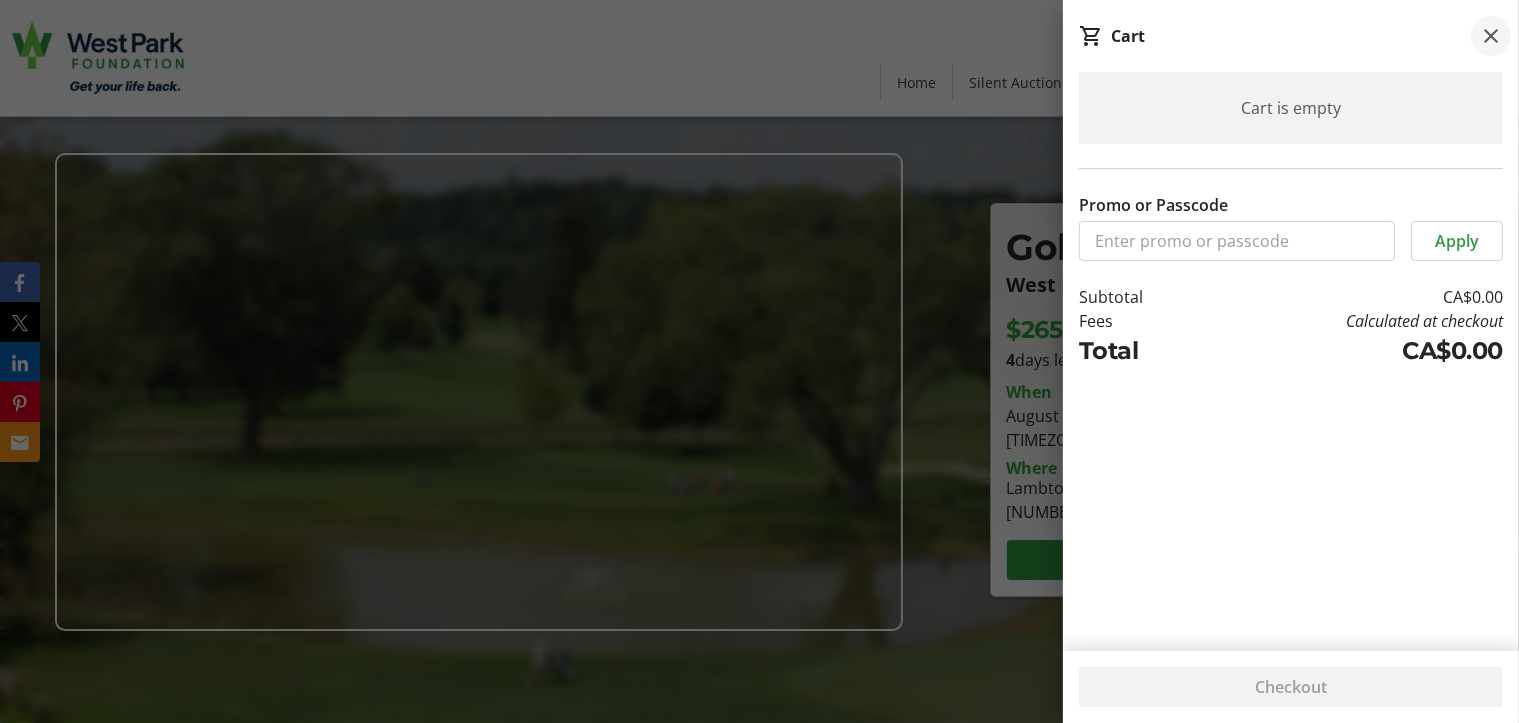 click 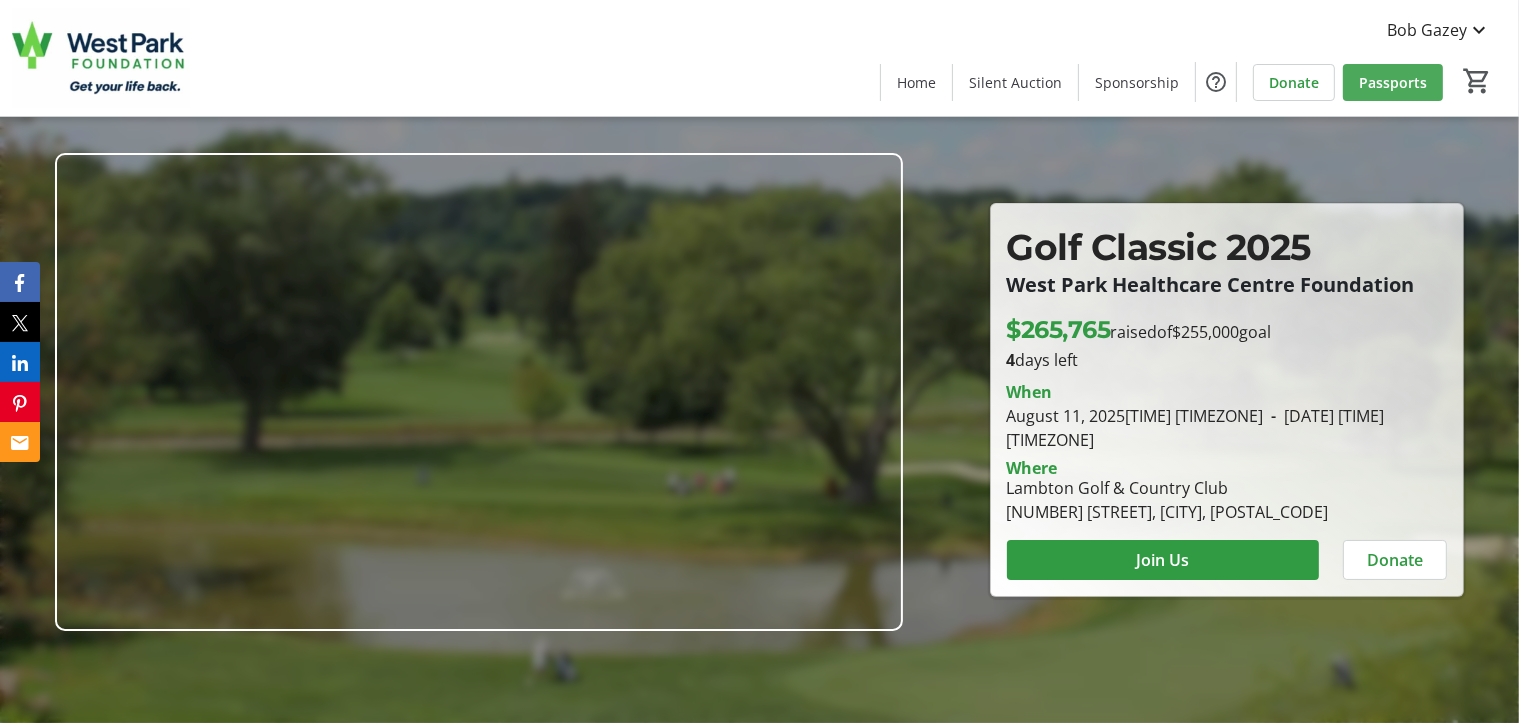 click on "Passports" 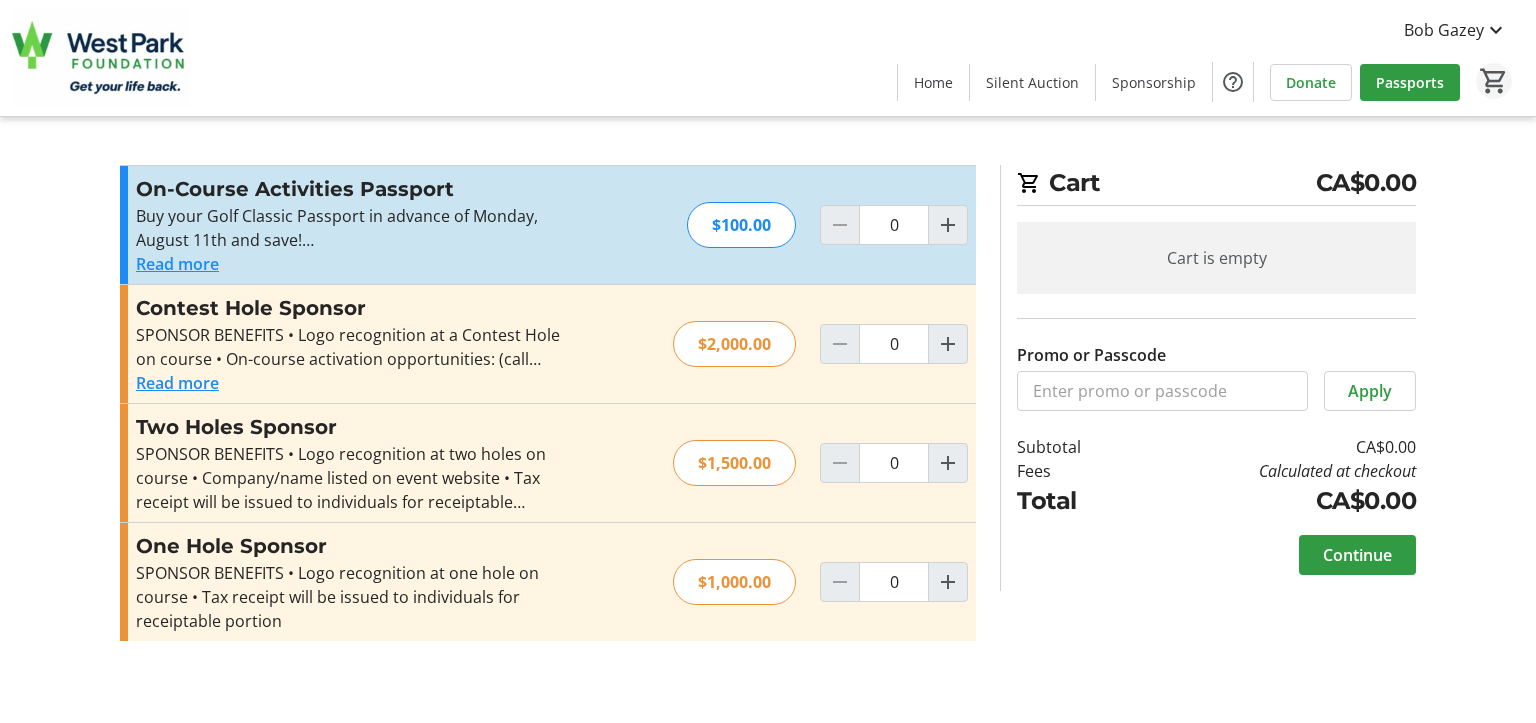 click on "0" 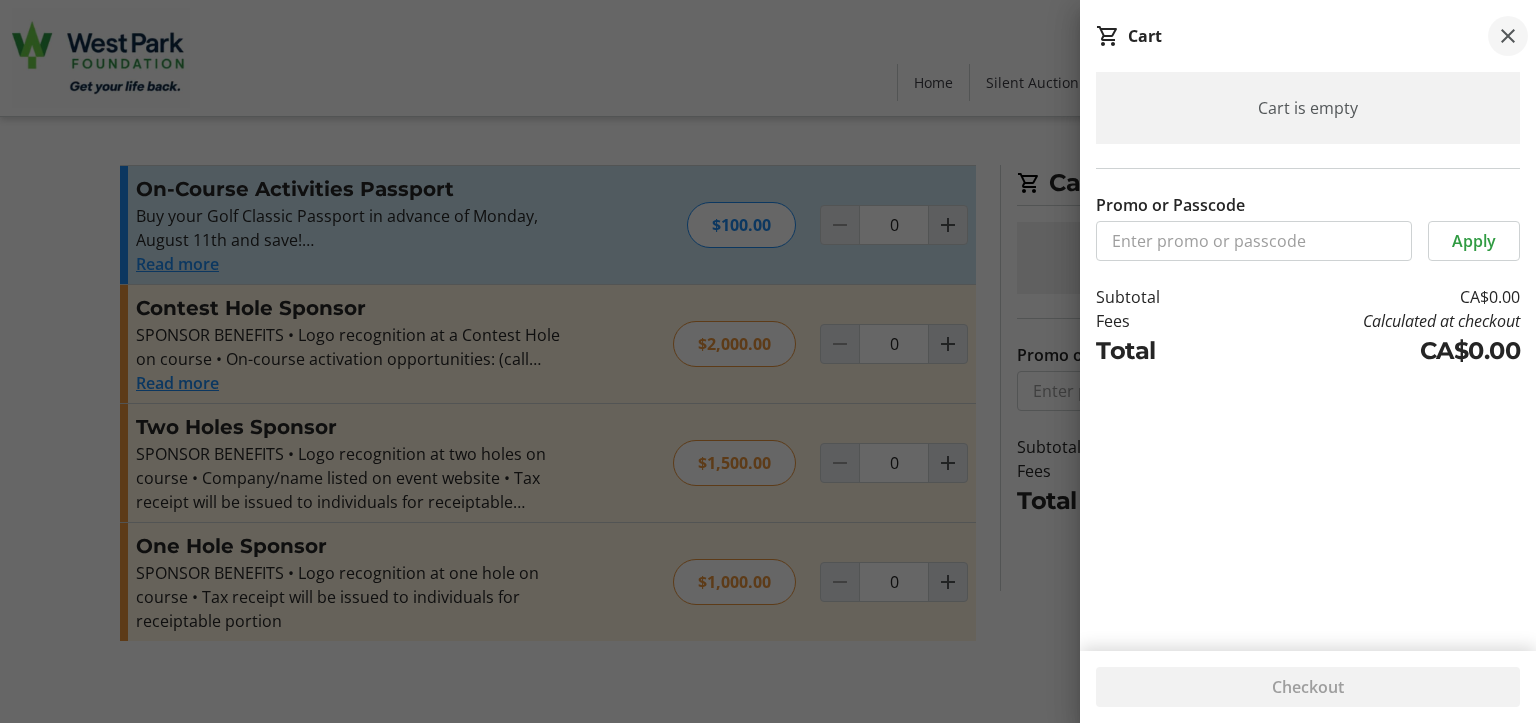 click 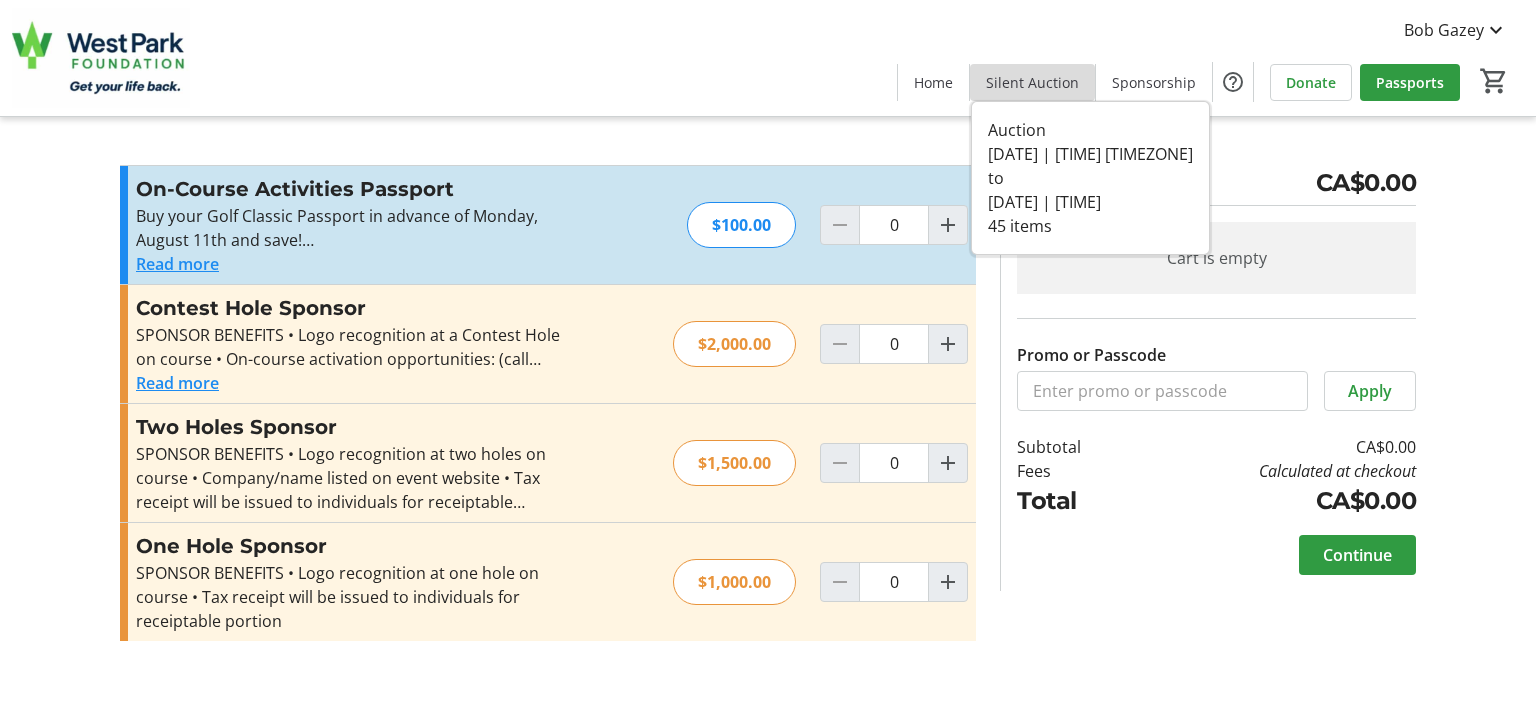 click on "Silent Auction" 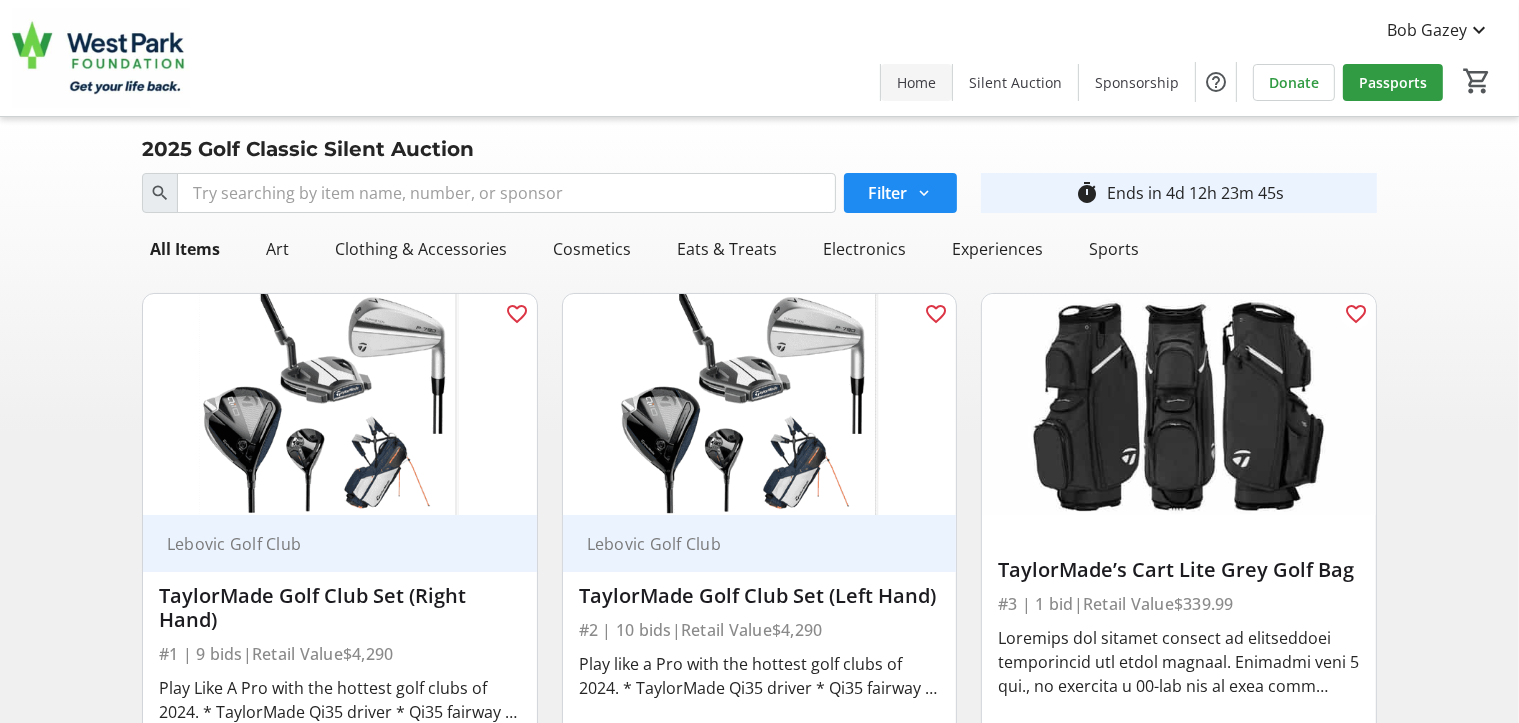 click 